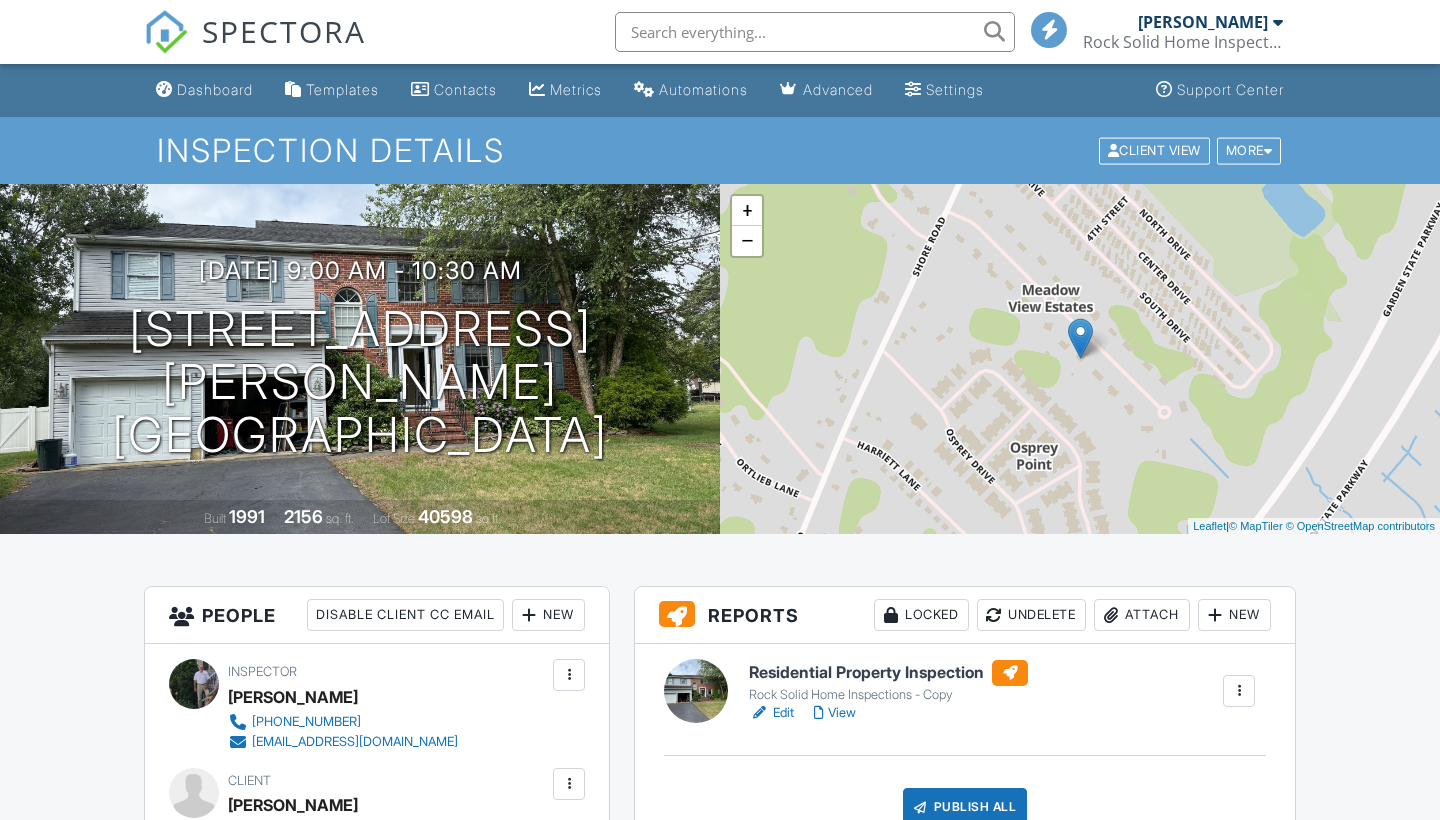scroll, scrollTop: -12, scrollLeft: 0, axis: vertical 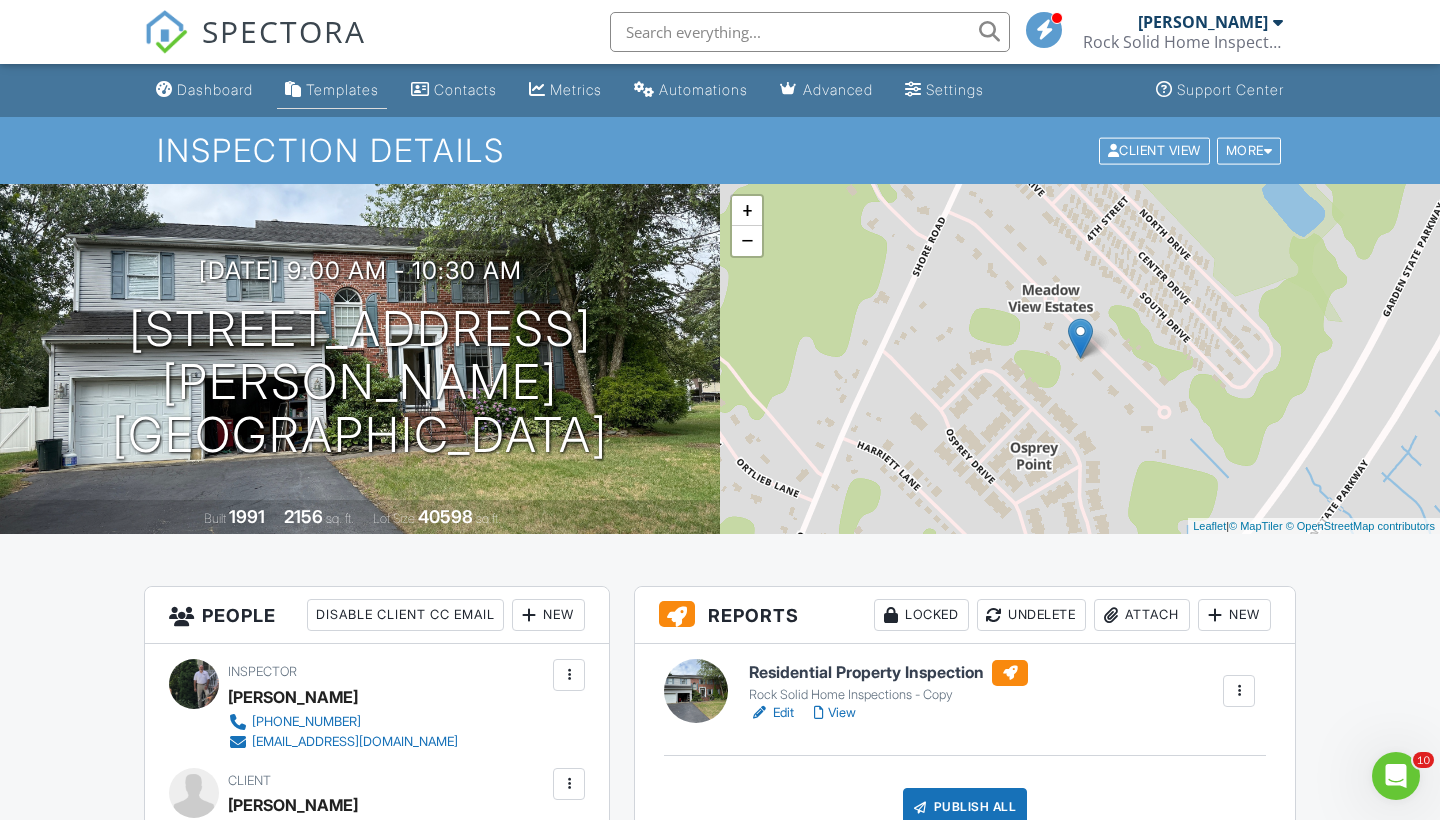 click on "Templates" at bounding box center [342, 89] 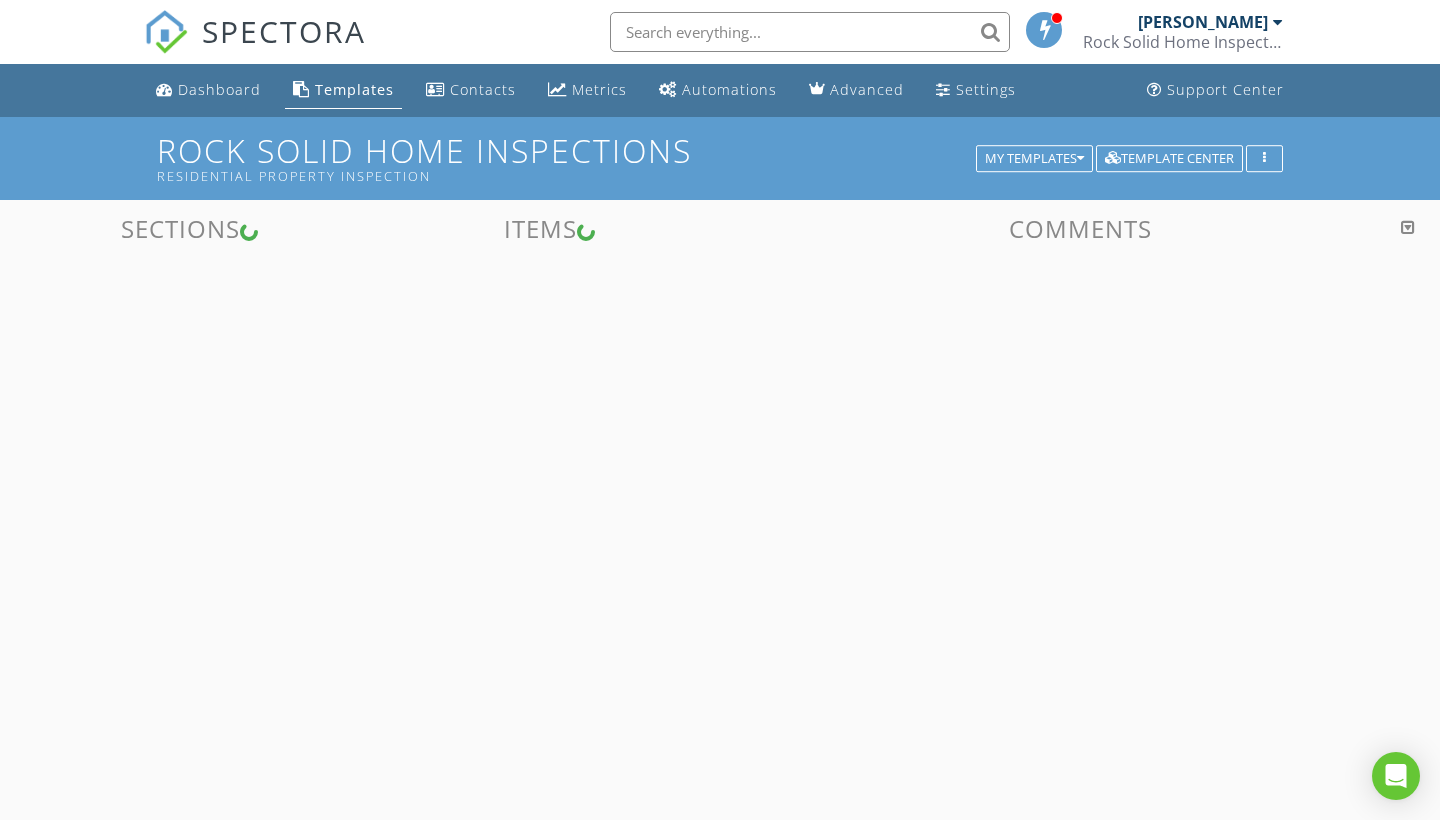 scroll, scrollTop: 0, scrollLeft: 0, axis: both 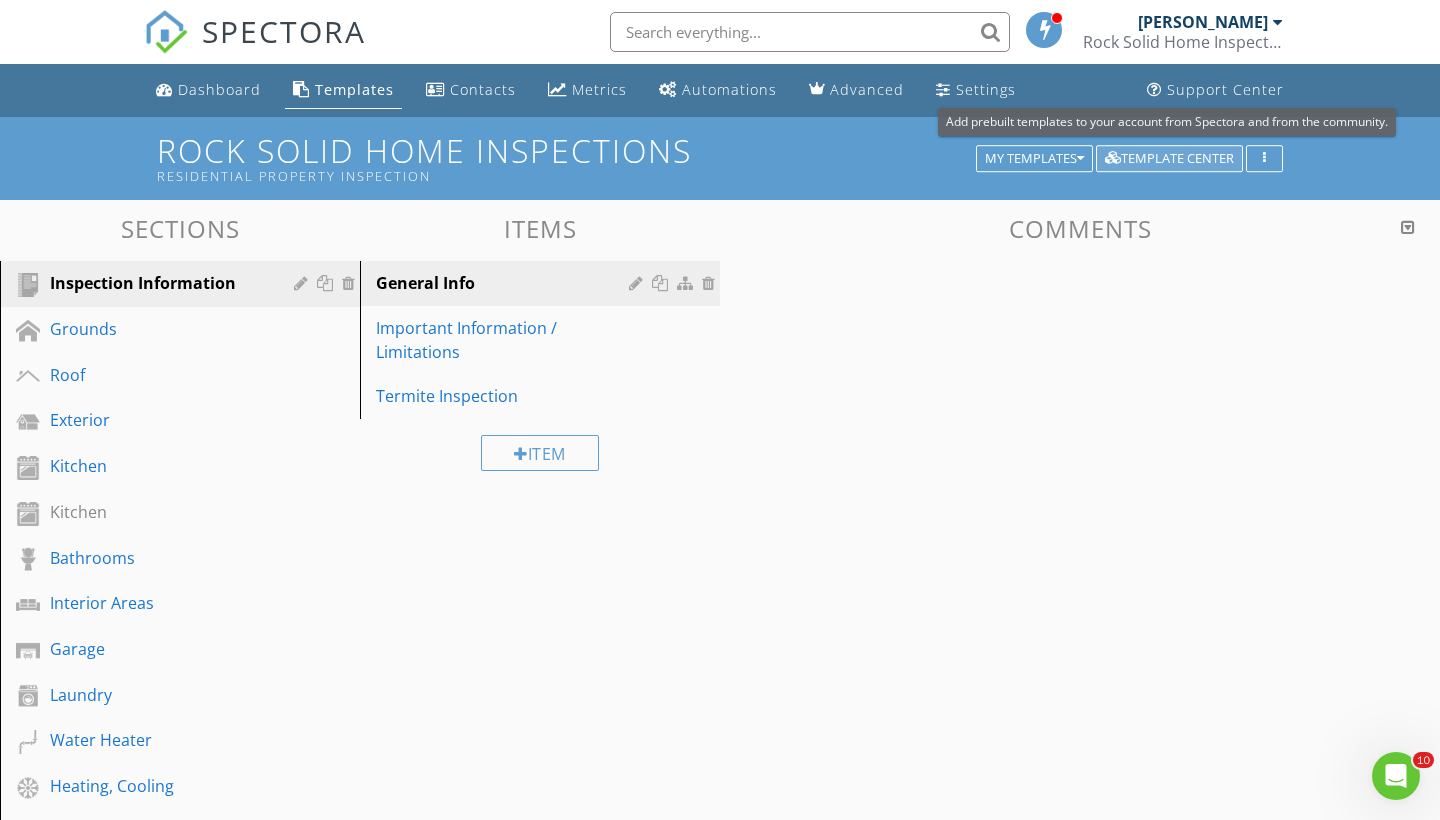 click on "Template Center" at bounding box center (1169, 159) 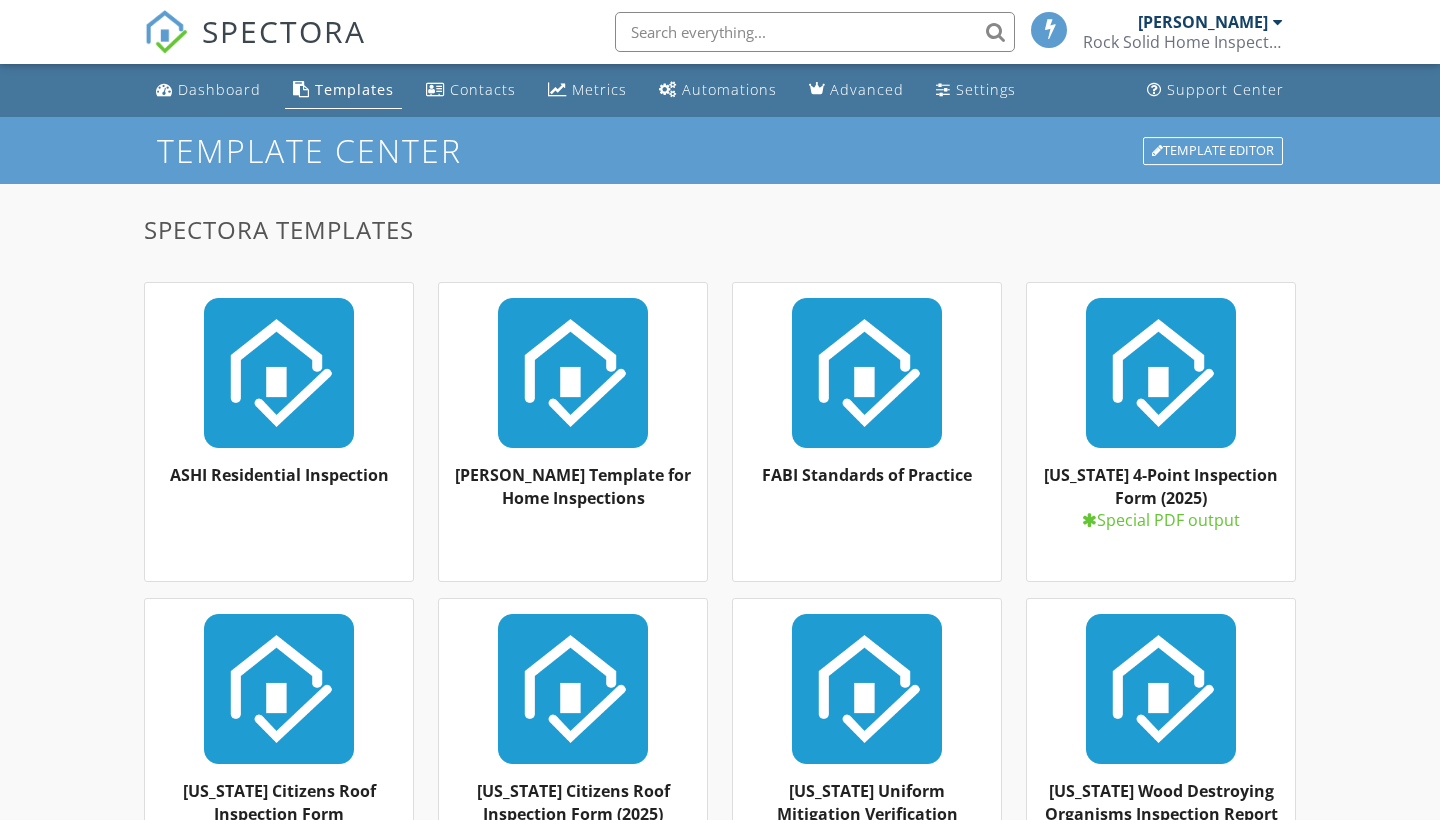 scroll, scrollTop: 0, scrollLeft: 0, axis: both 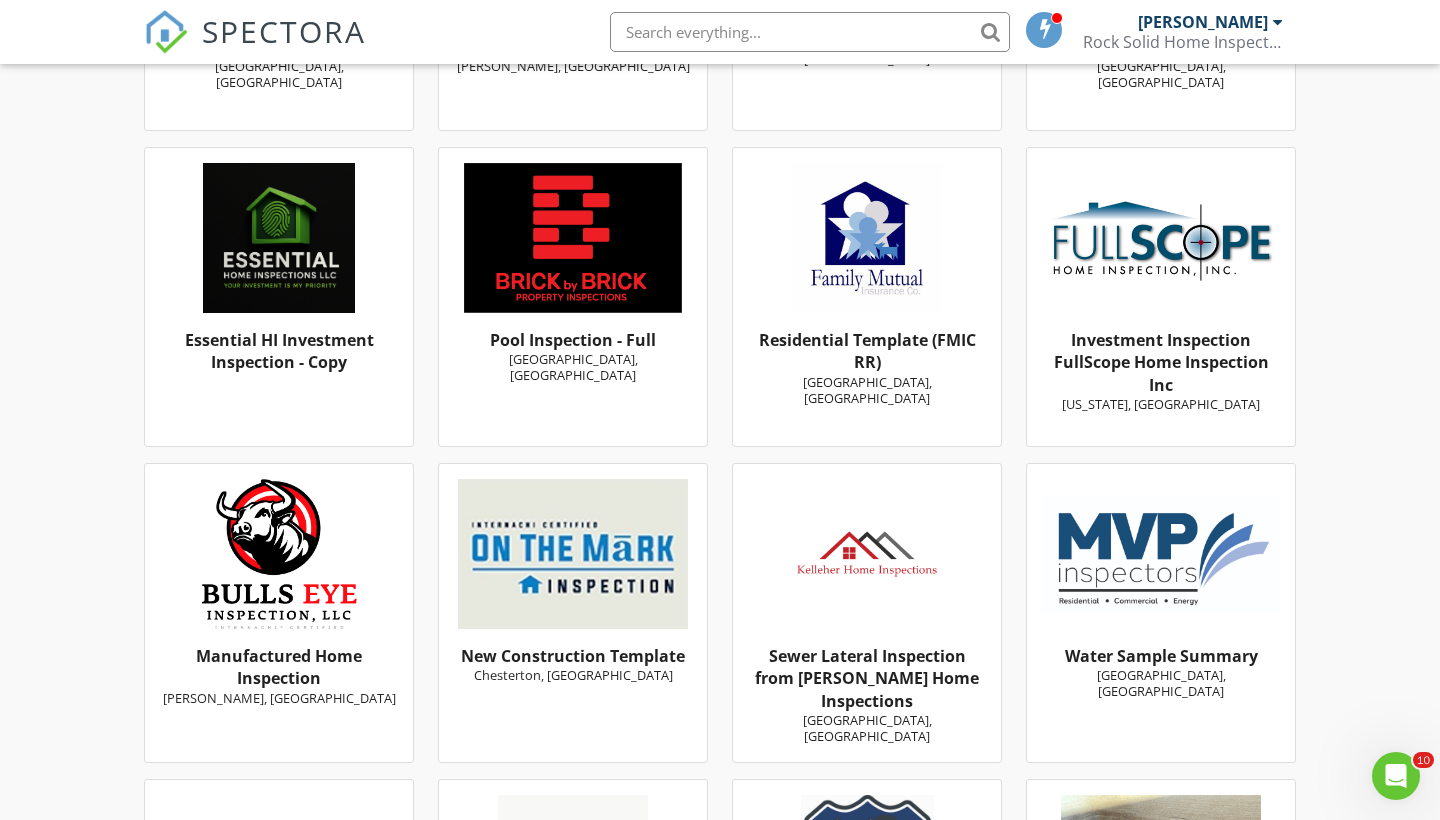 click on "Fort Worth, TX" at bounding box center (573, 367) 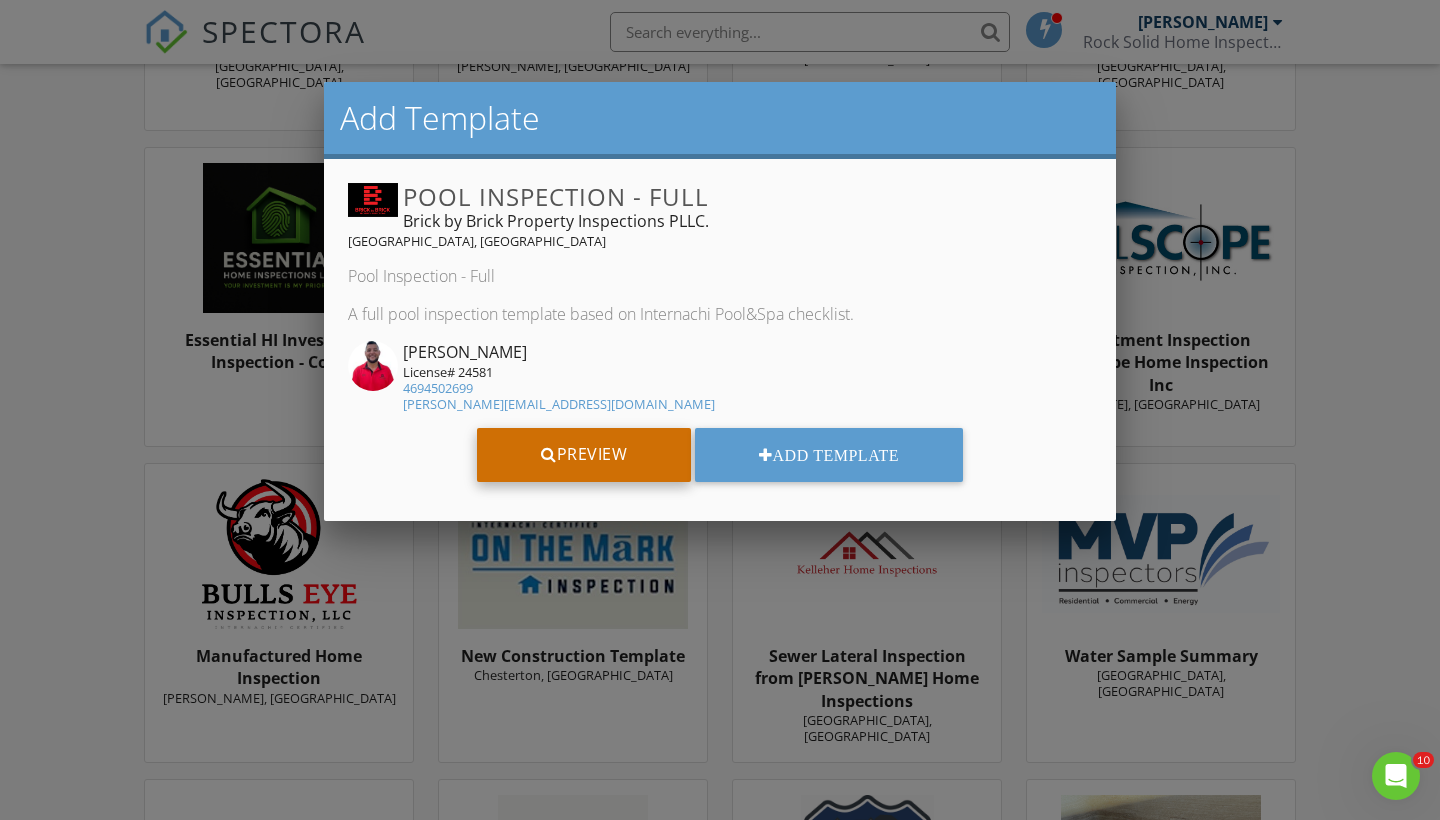 click on "Preview" at bounding box center (584, 455) 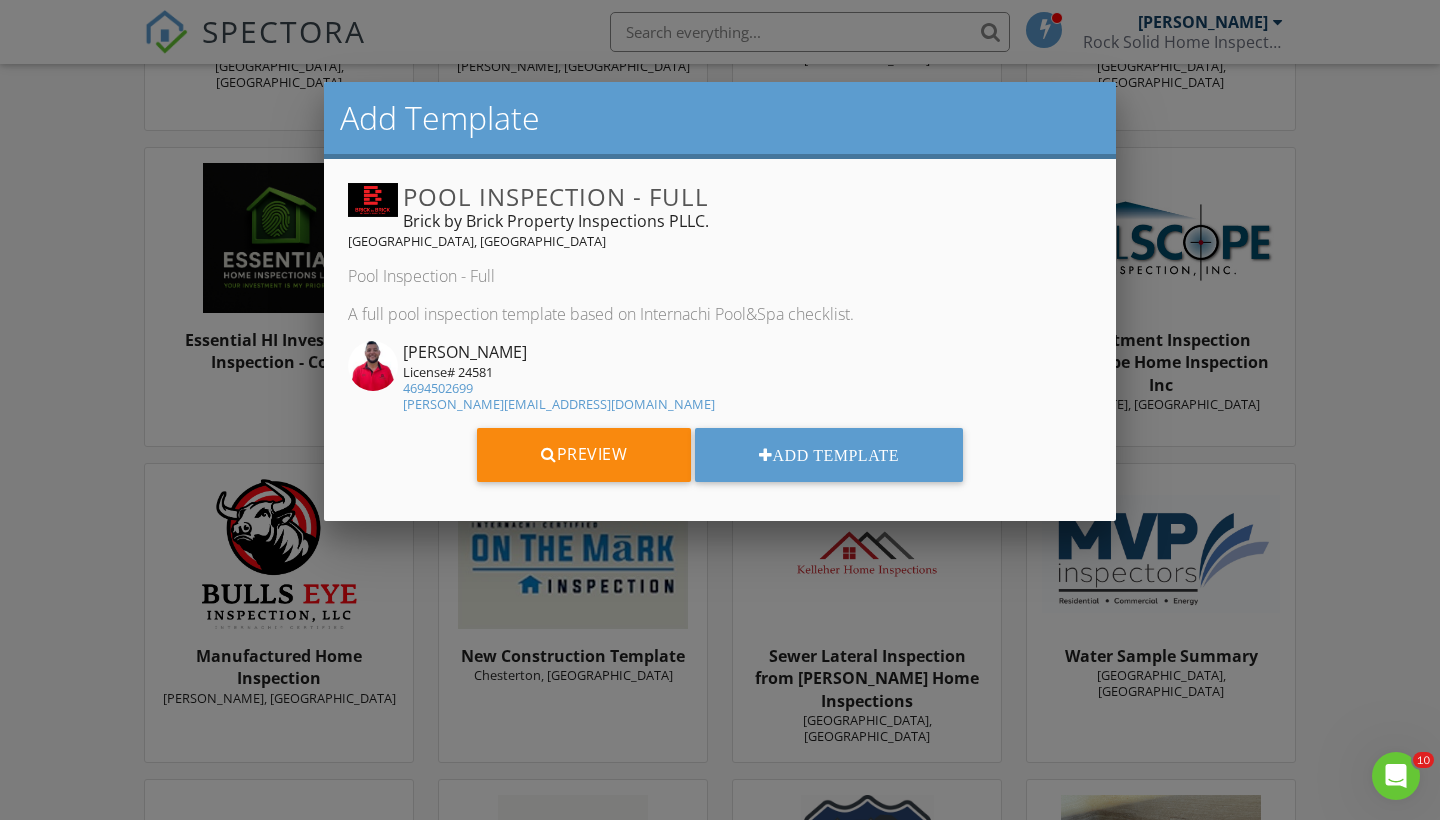 click at bounding box center (720, 412) 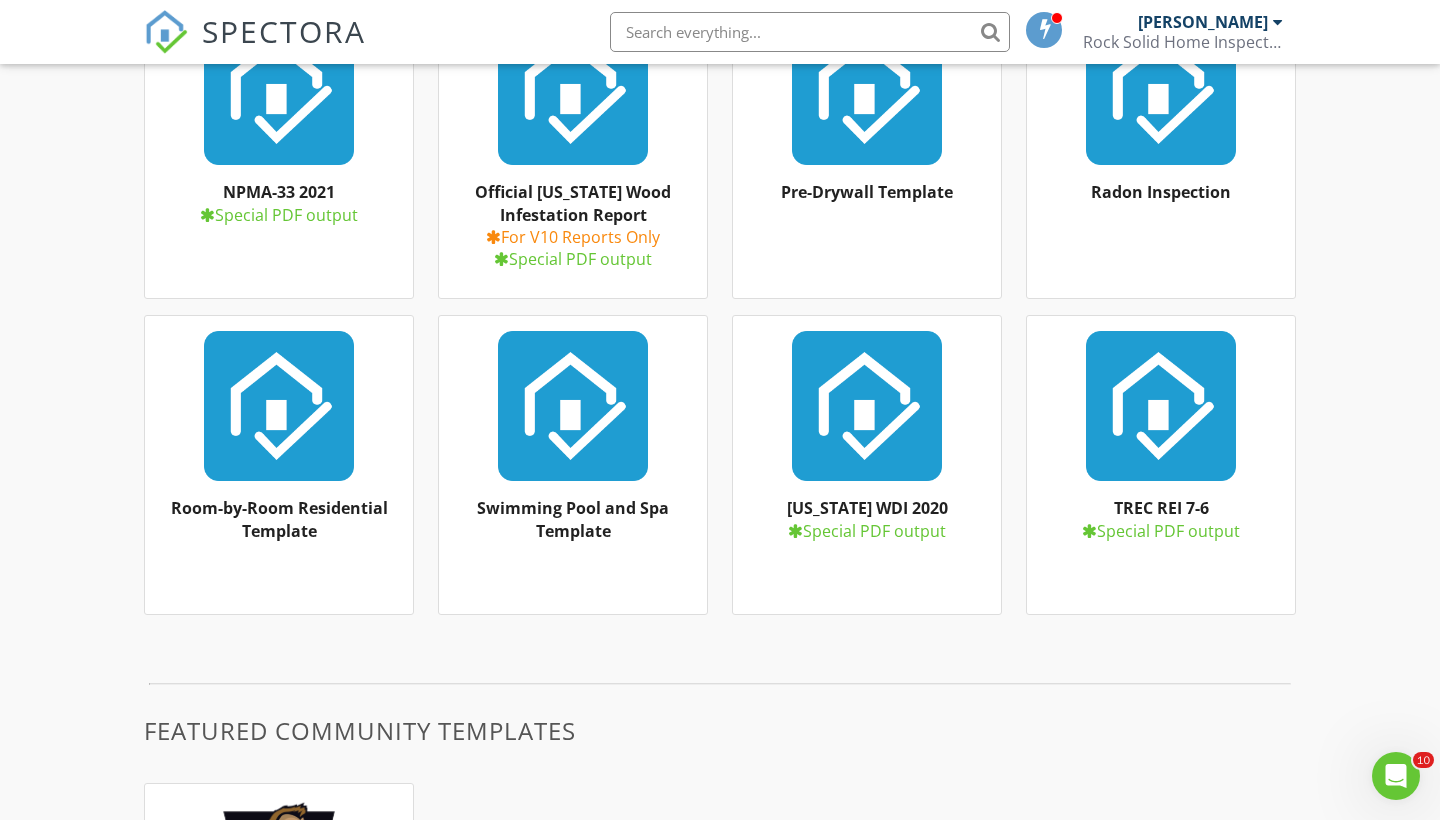scroll, scrollTop: 1544, scrollLeft: 0, axis: vertical 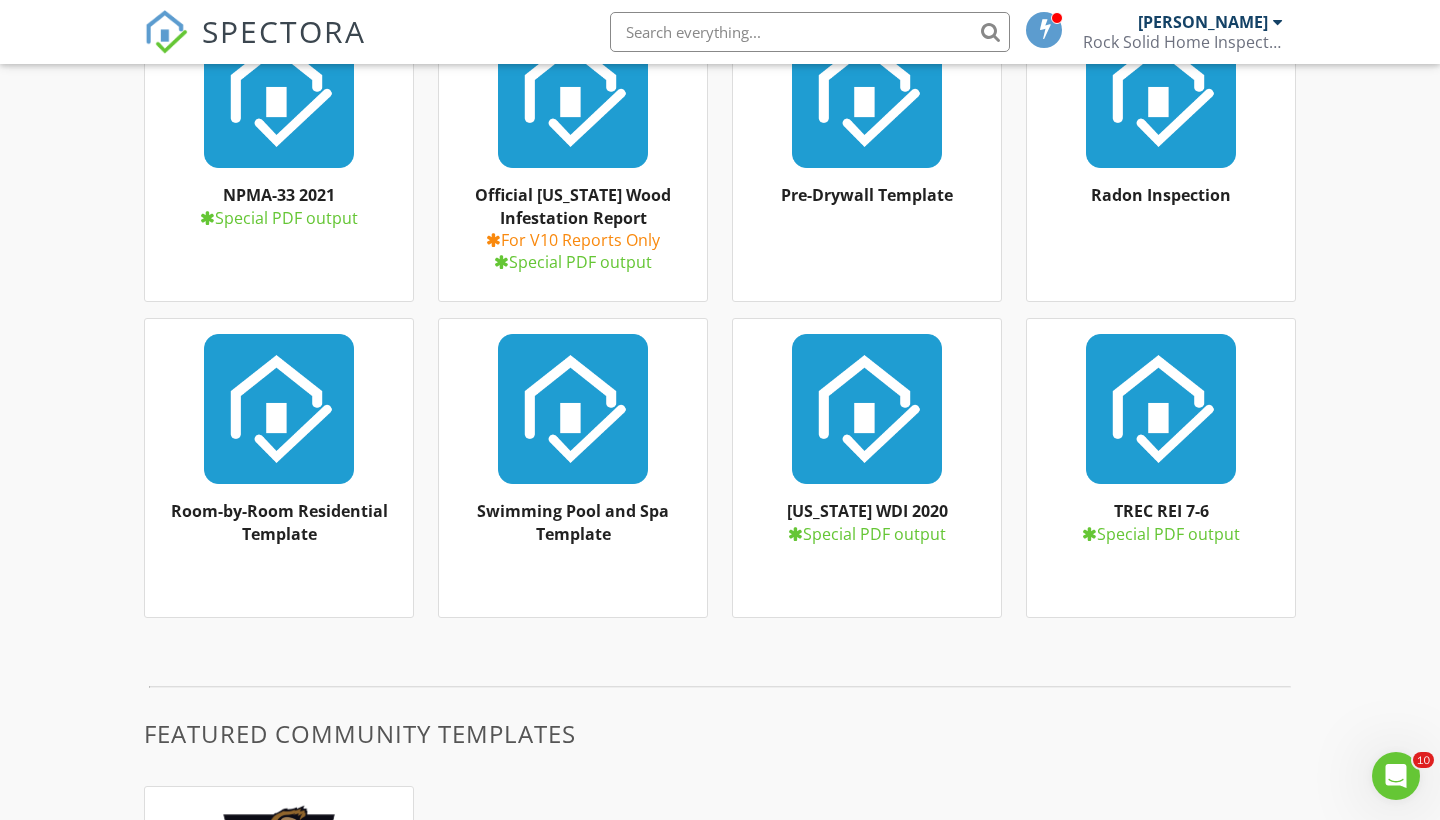 click at bounding box center [573, 409] 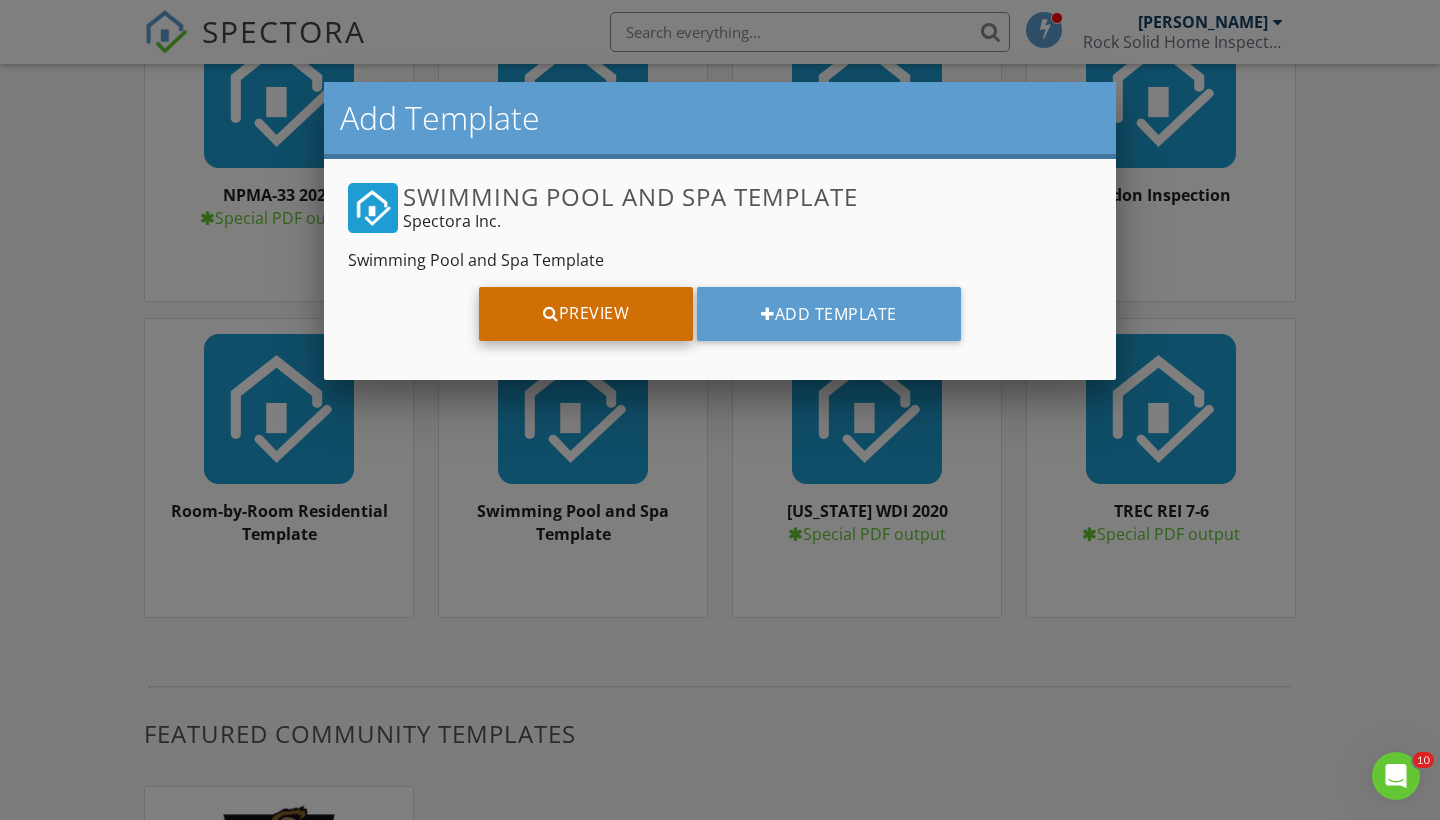 click on "Preview" at bounding box center (586, 314) 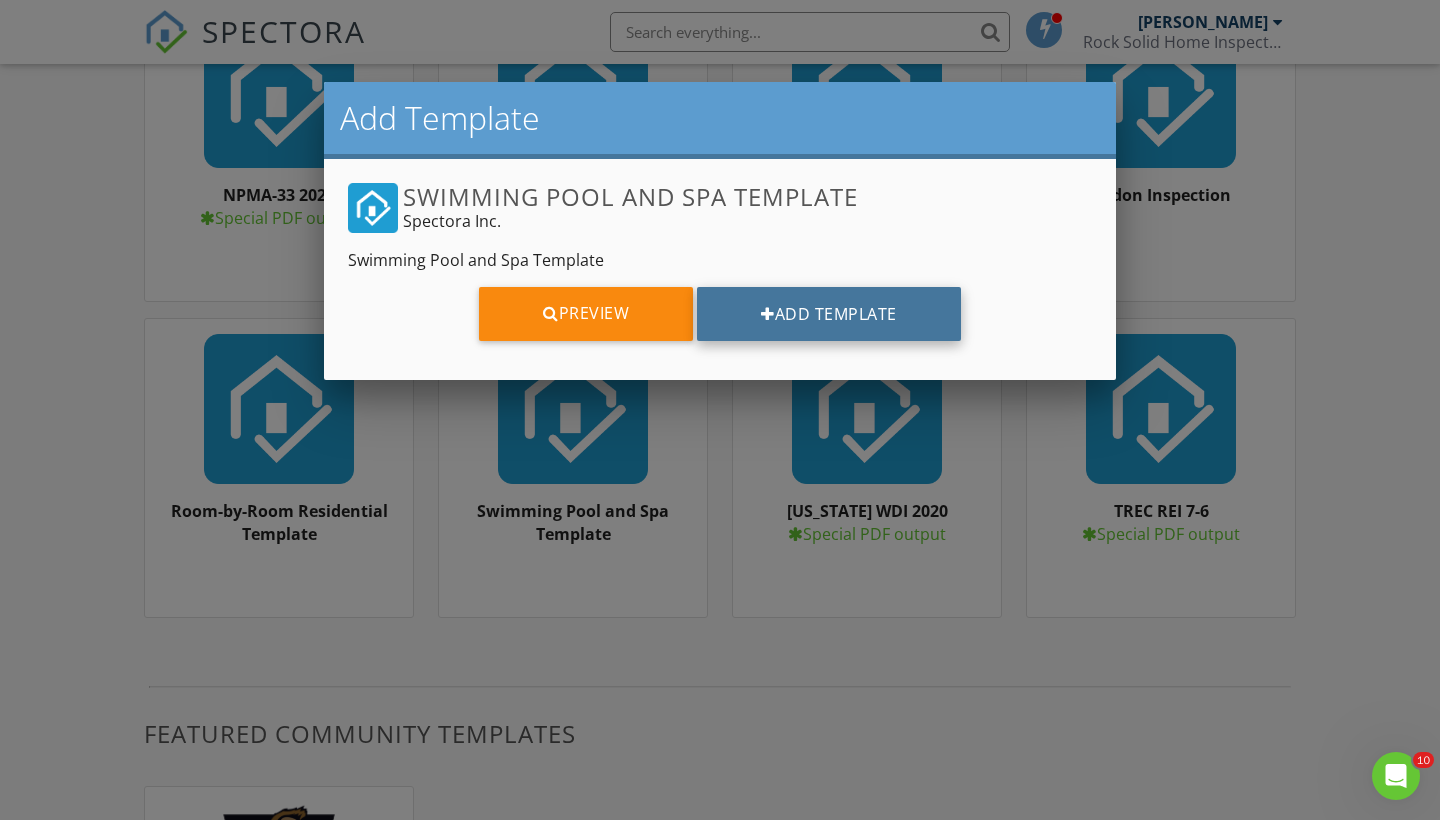click on "Add Template" at bounding box center [829, 314] 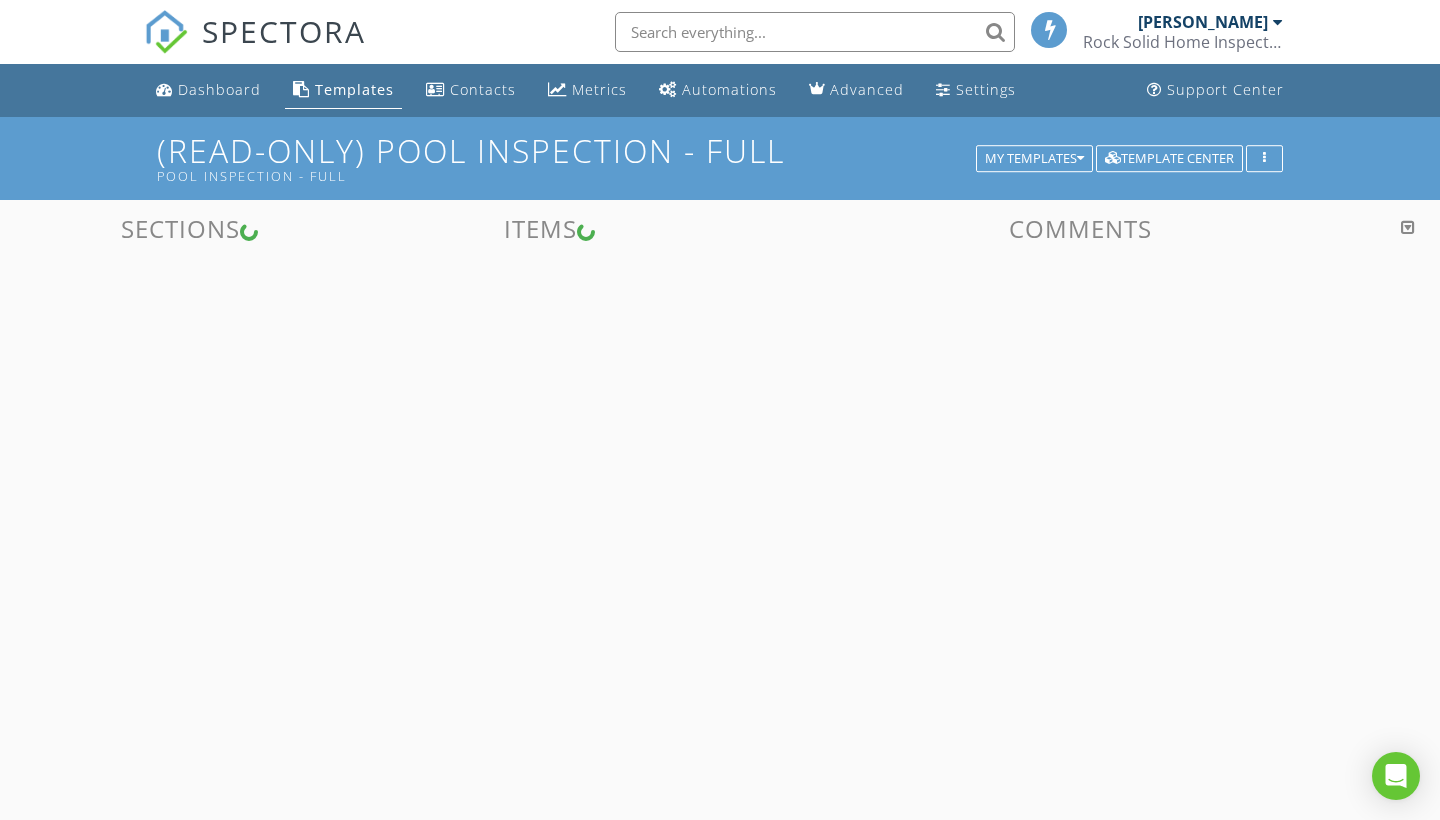 scroll, scrollTop: 0, scrollLeft: 0, axis: both 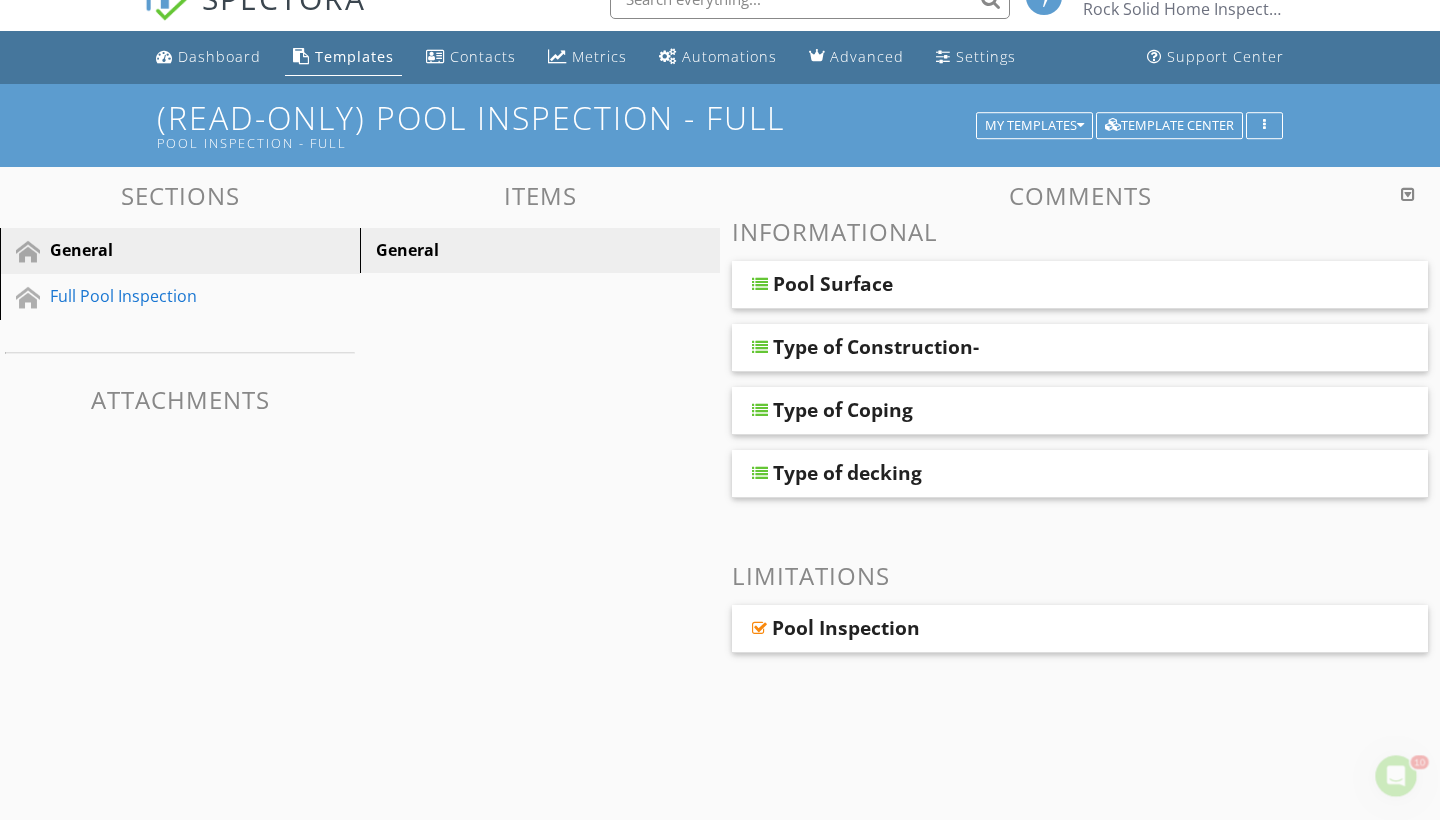 click on "General" at bounding box center (505, 250) 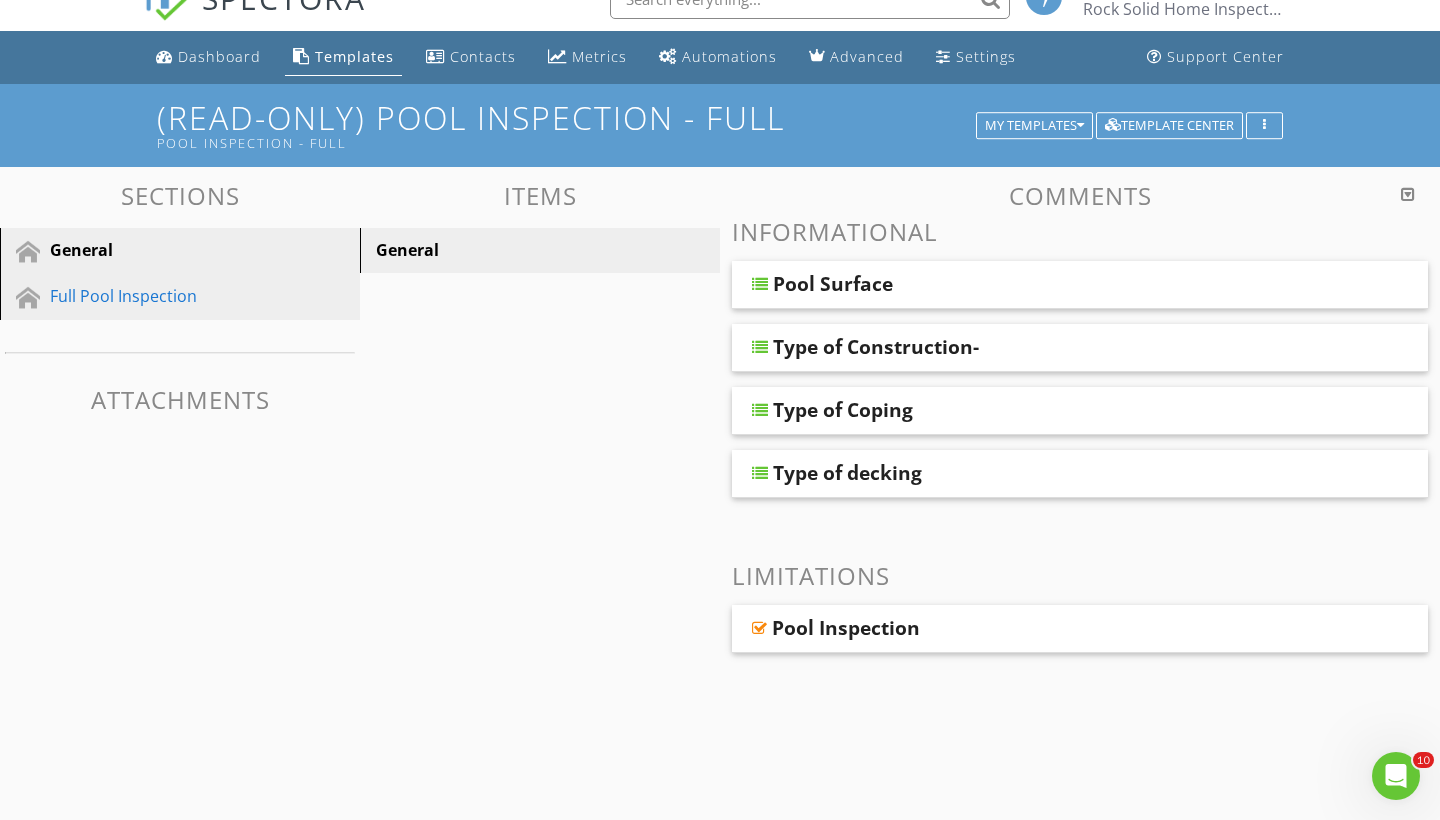click on "Full Pool Inspection" at bounding box center [157, 296] 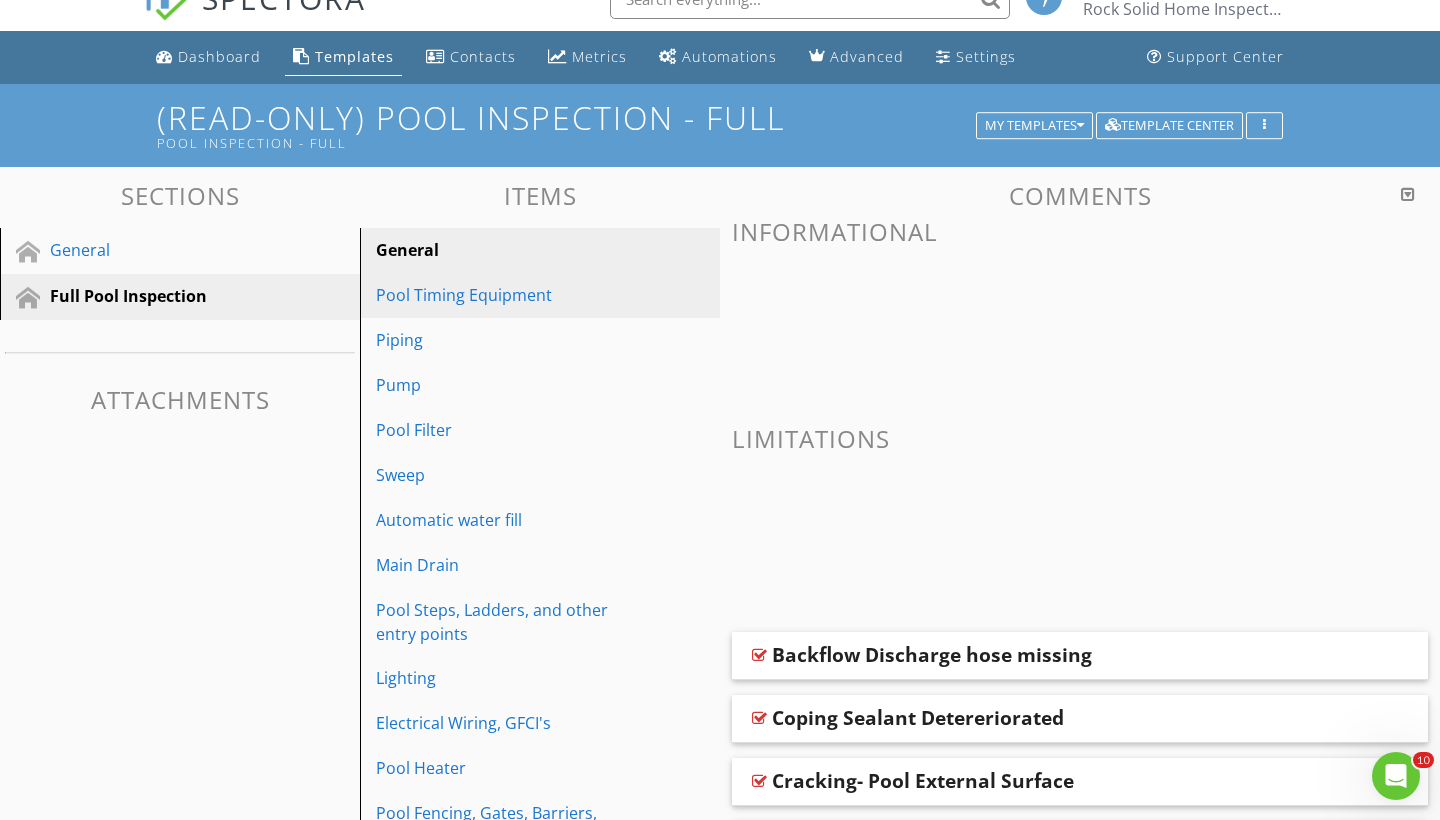 click on "Pool Timing Equipment" at bounding box center (505, 295) 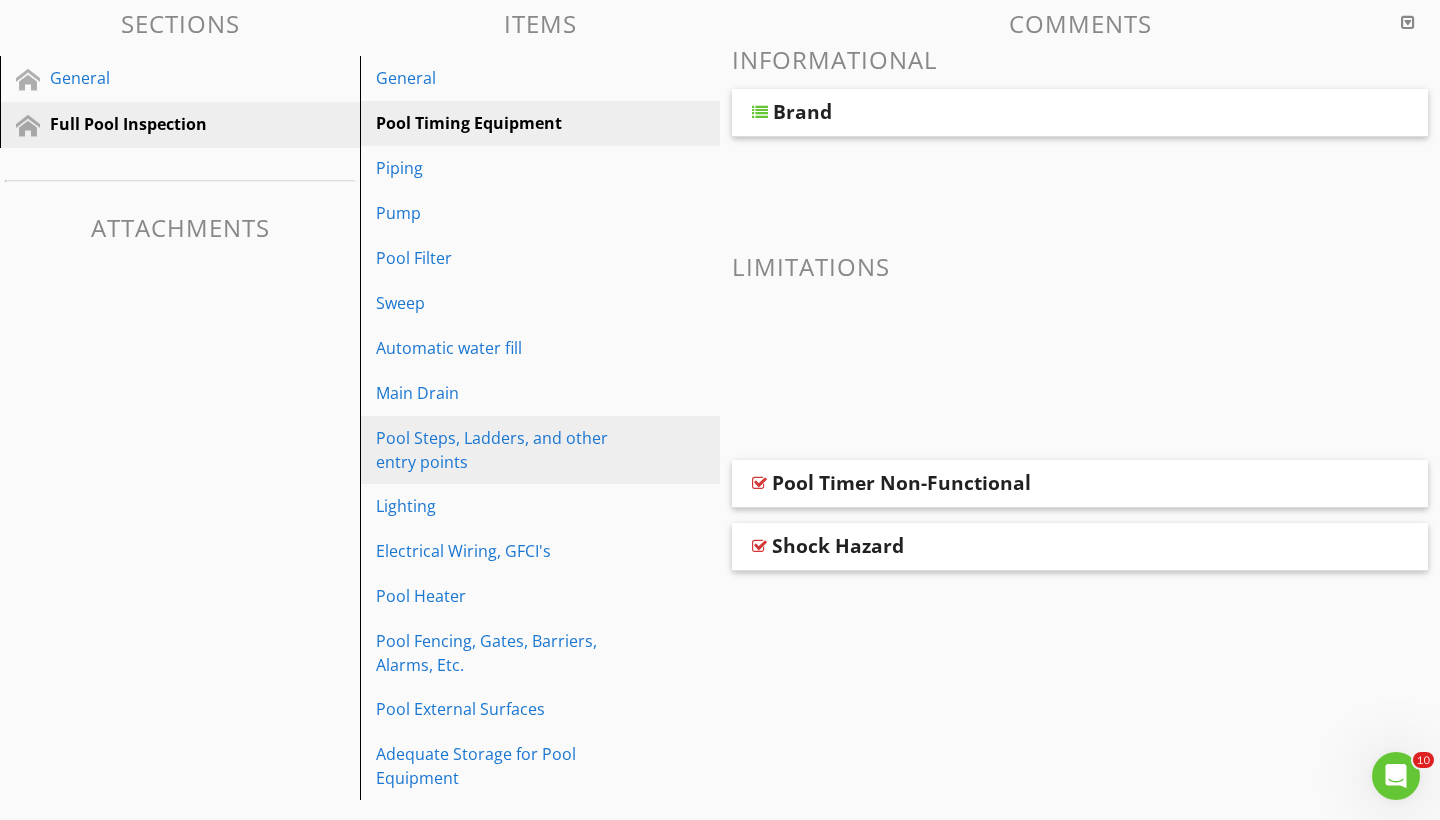 scroll, scrollTop: 205, scrollLeft: 0, axis: vertical 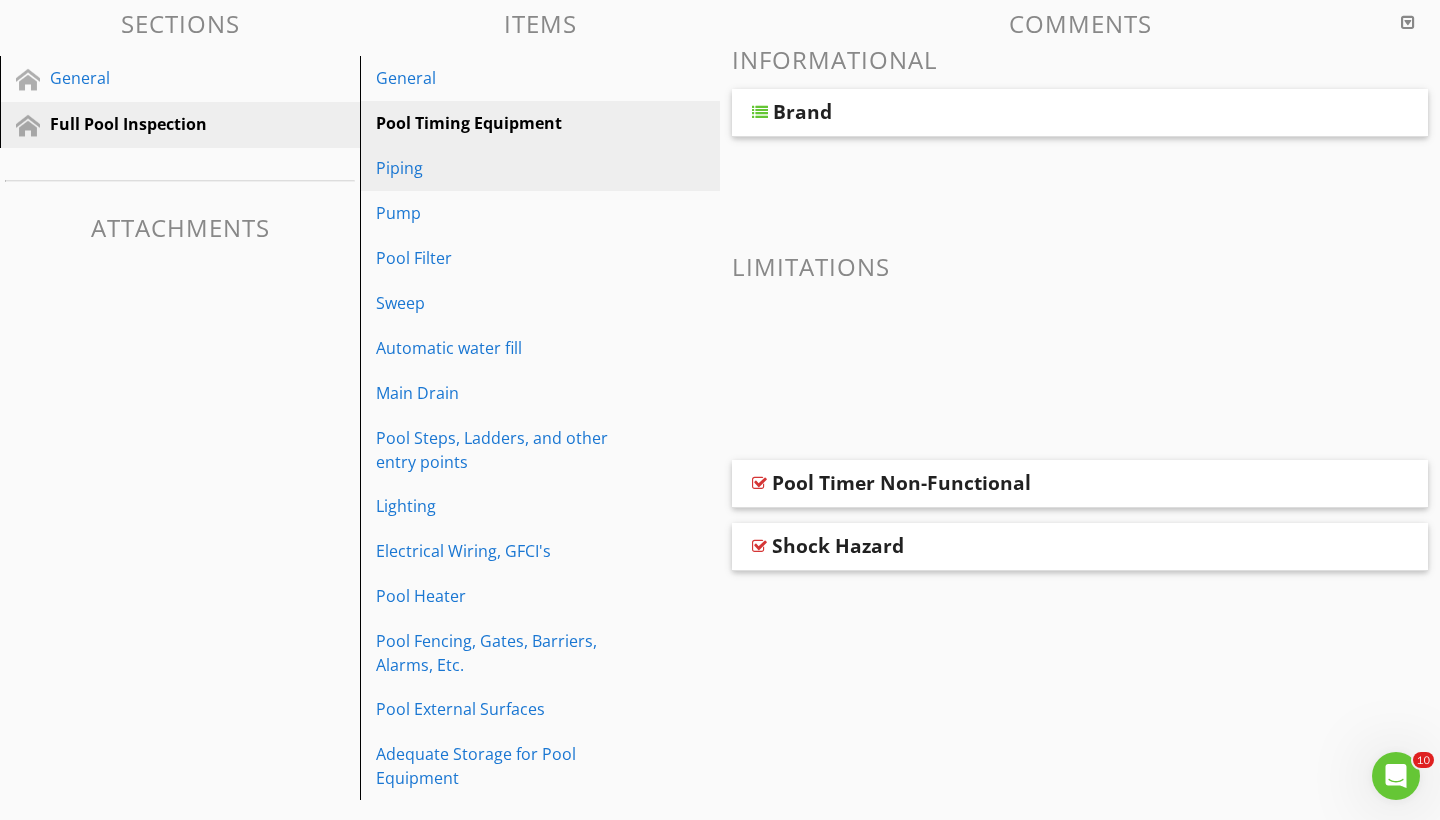 click on "Piping" at bounding box center [505, 168] 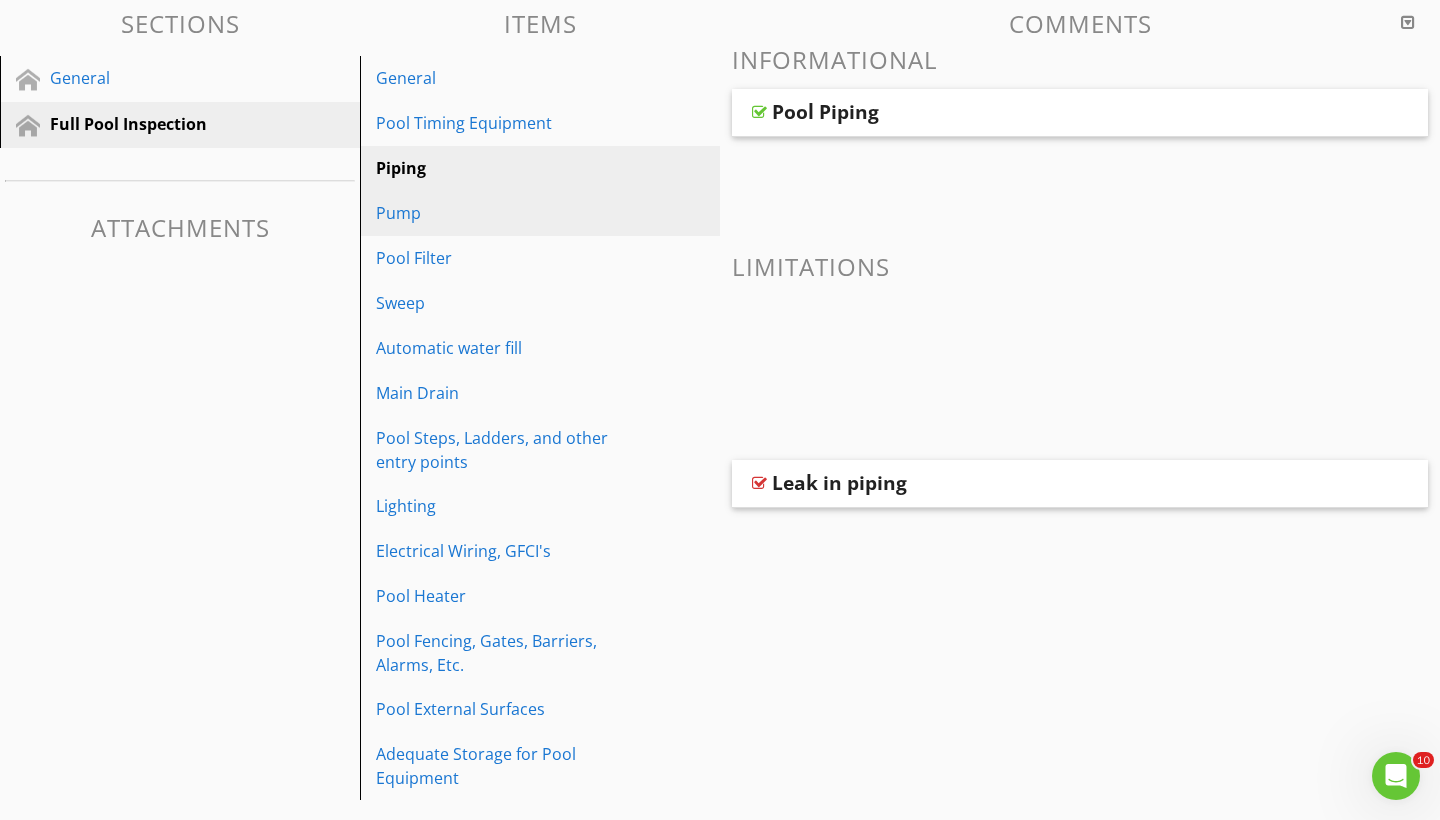 click on "Pump" at bounding box center [505, 213] 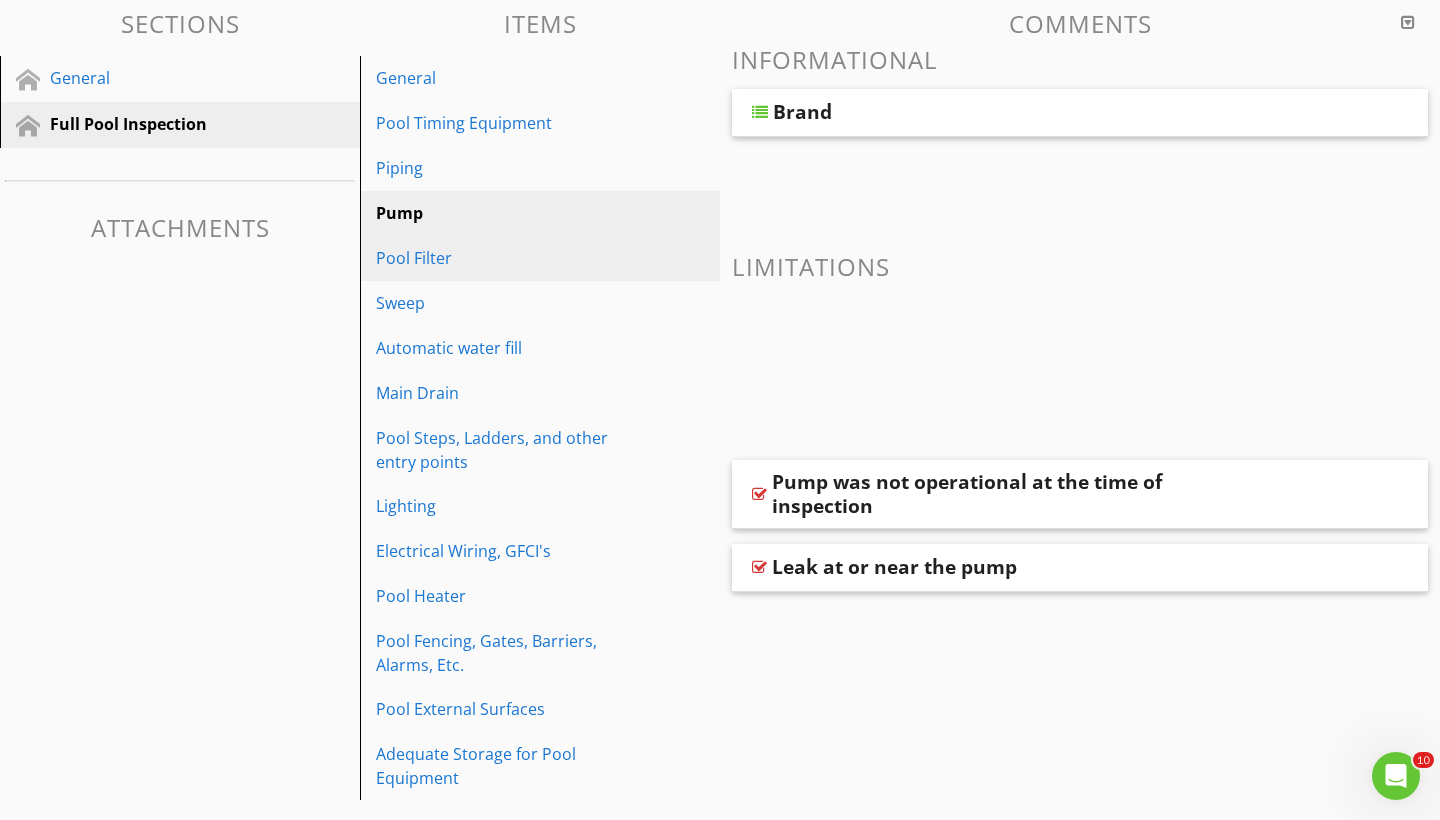 click on "Pool Filter" at bounding box center [505, 258] 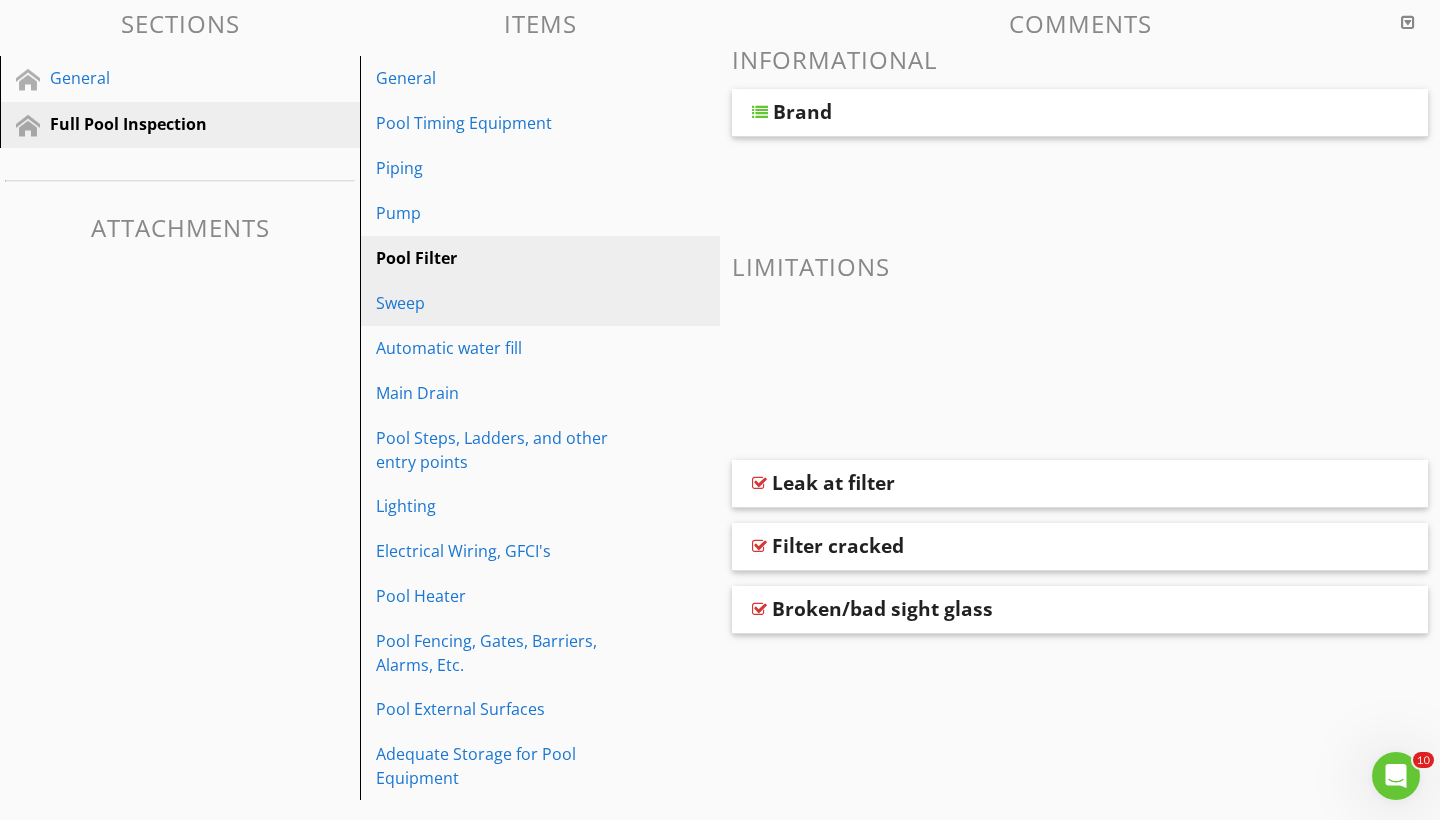 click on "Sweep" at bounding box center (505, 303) 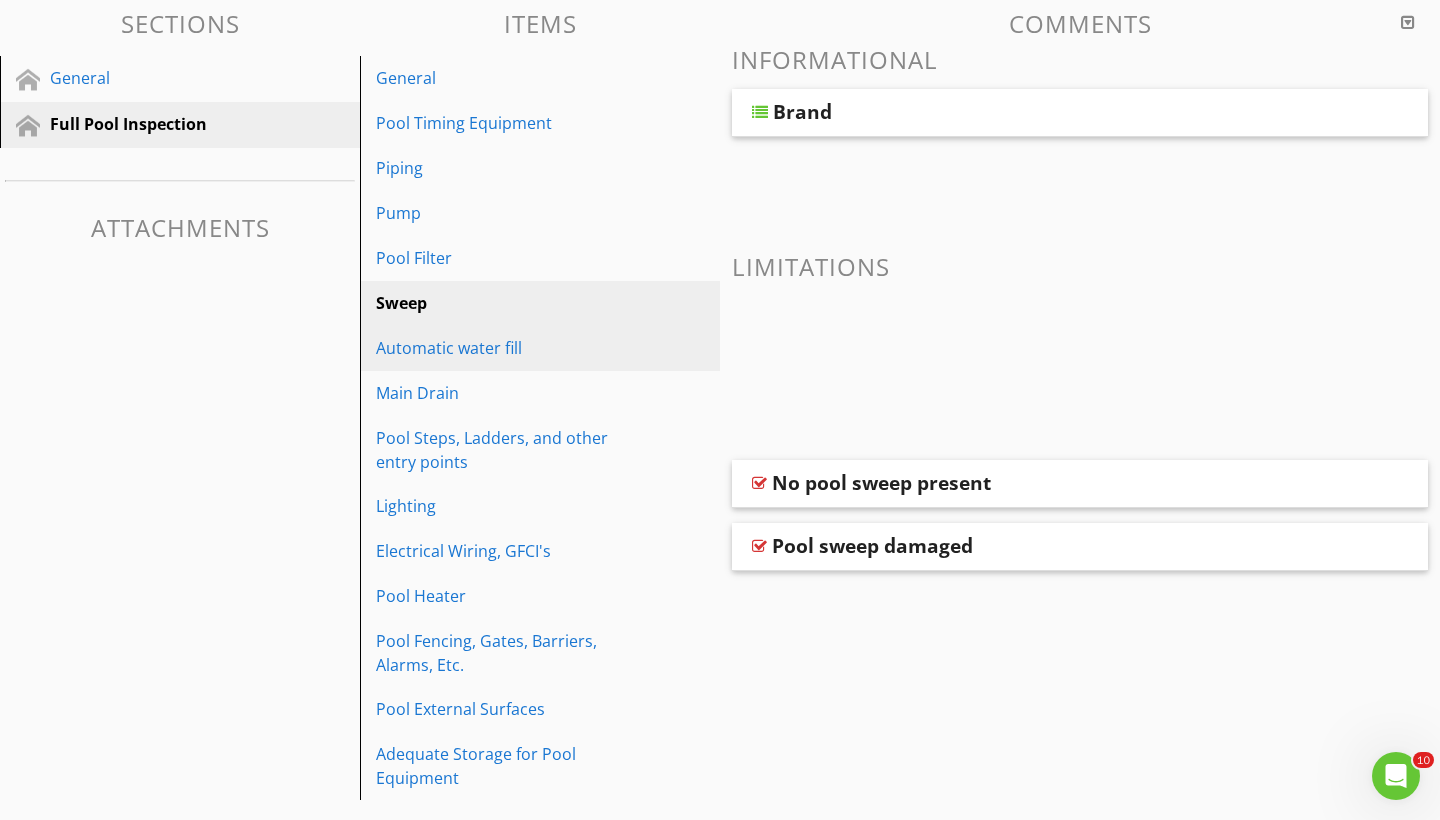 click on "Automatic water fill" at bounding box center (505, 348) 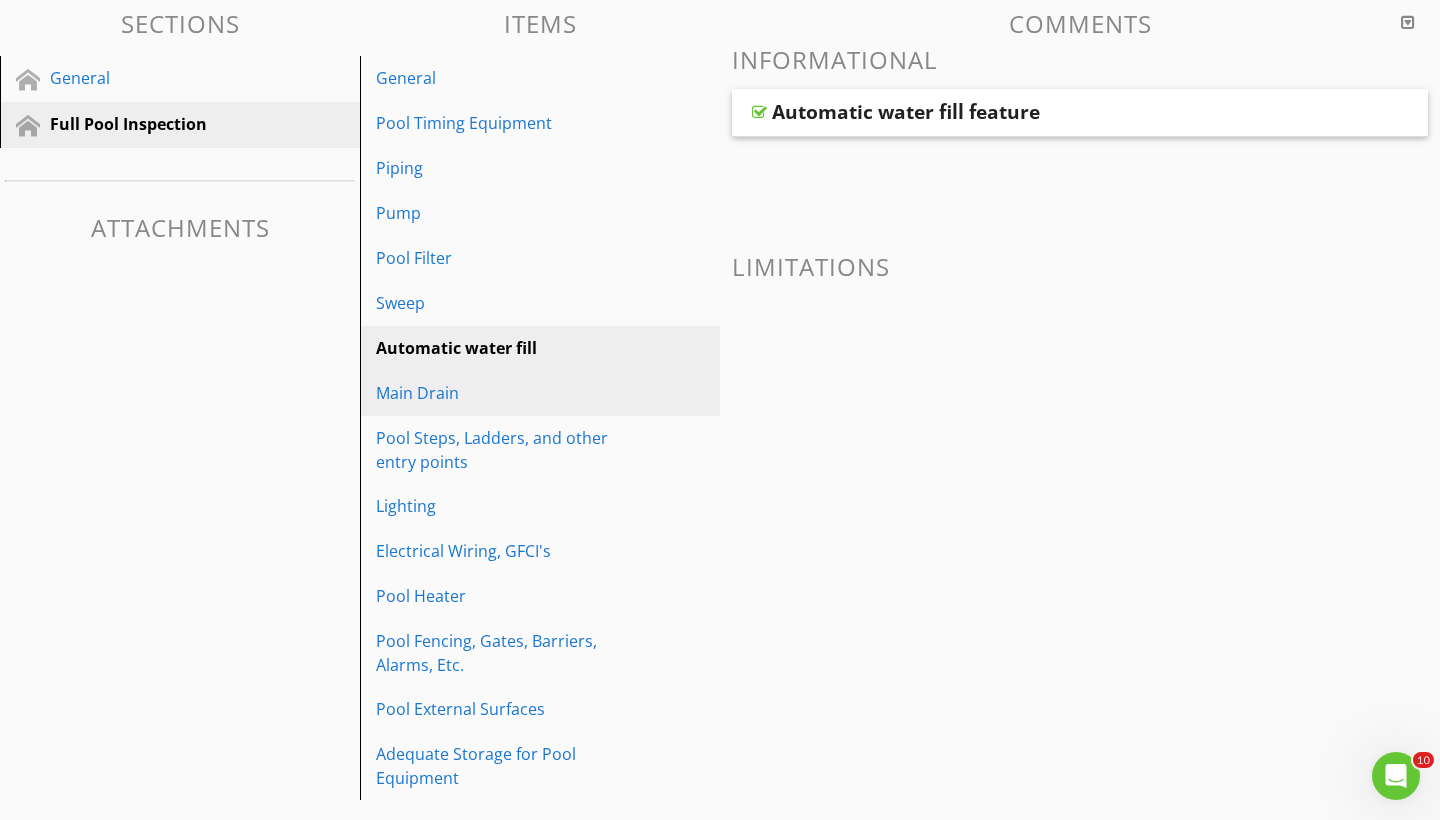 click on "Main Drain" at bounding box center [505, 393] 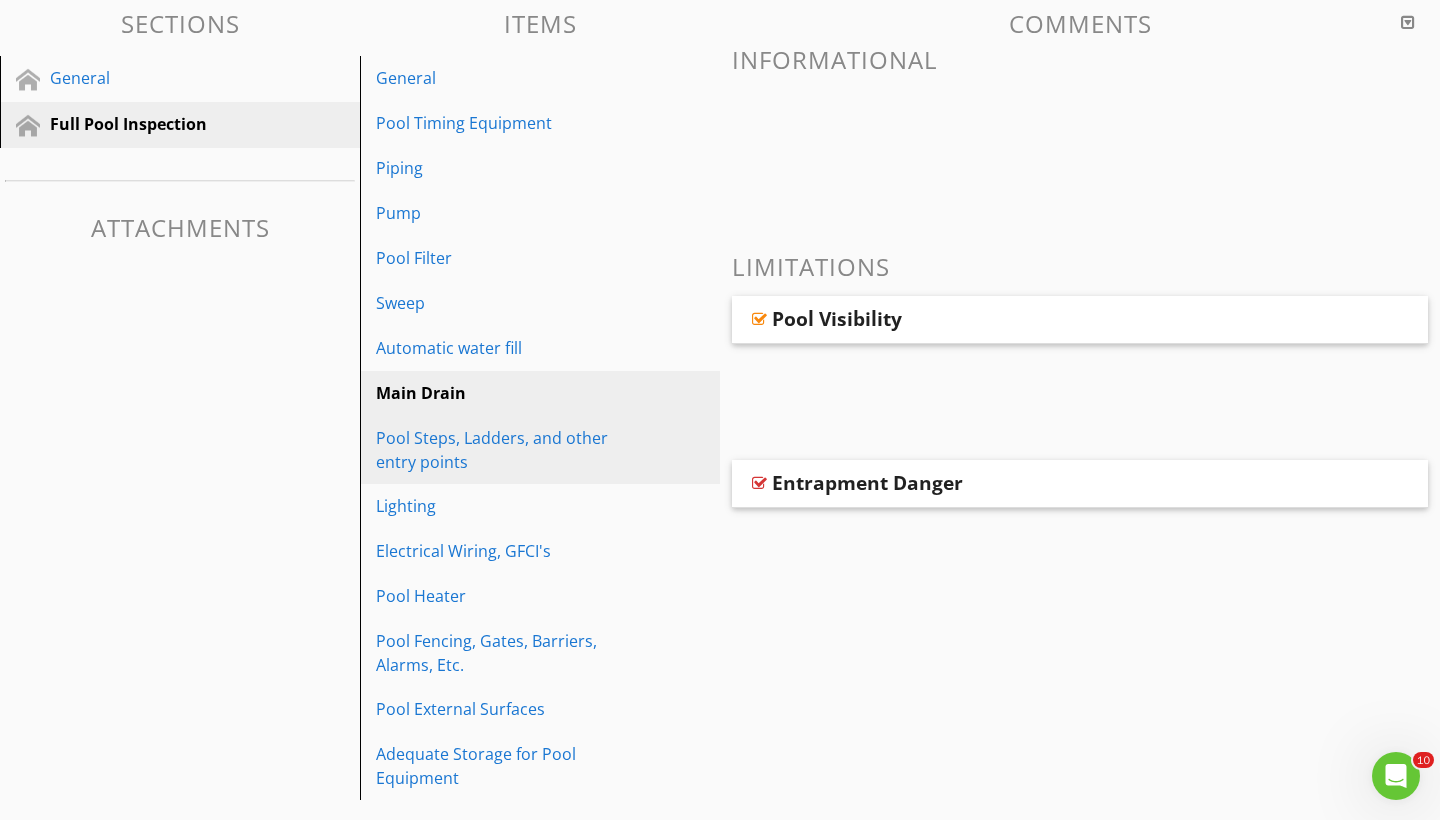 click on "Pool Steps, Ladders, and other entry points" at bounding box center [505, 450] 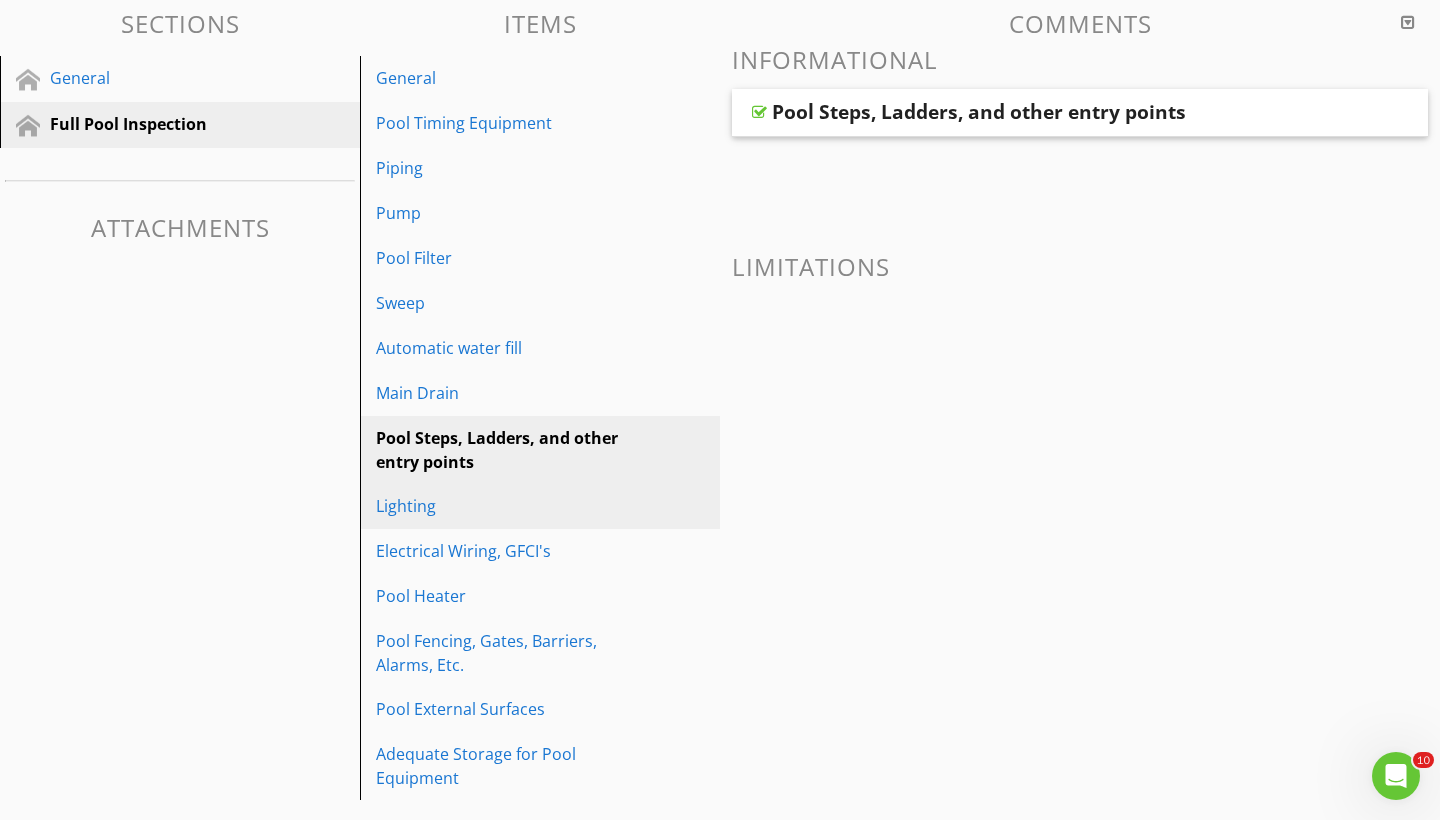 click on "Lighting" at bounding box center (505, 506) 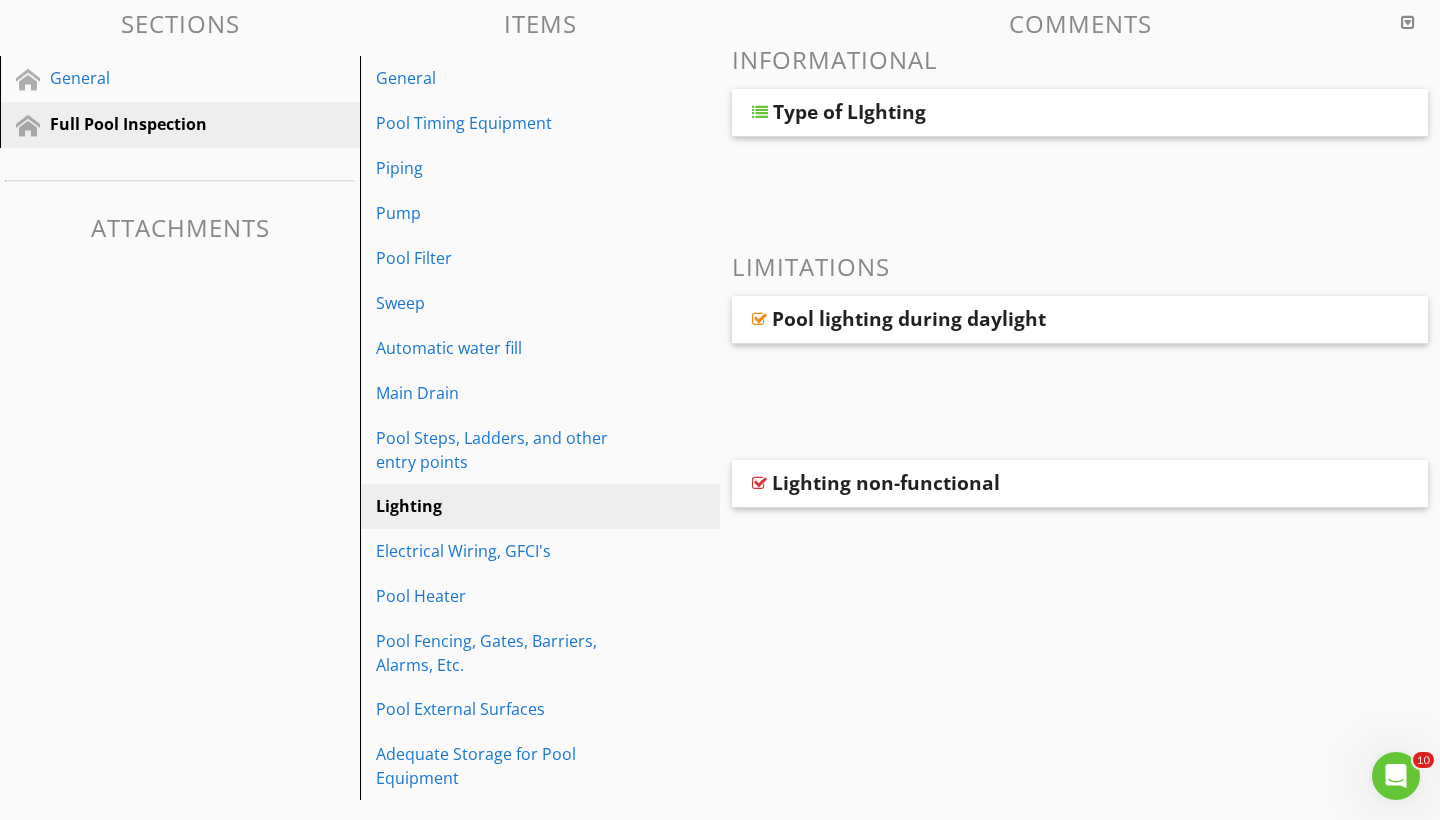 click on "Lighting non-functional" at bounding box center [886, 483] 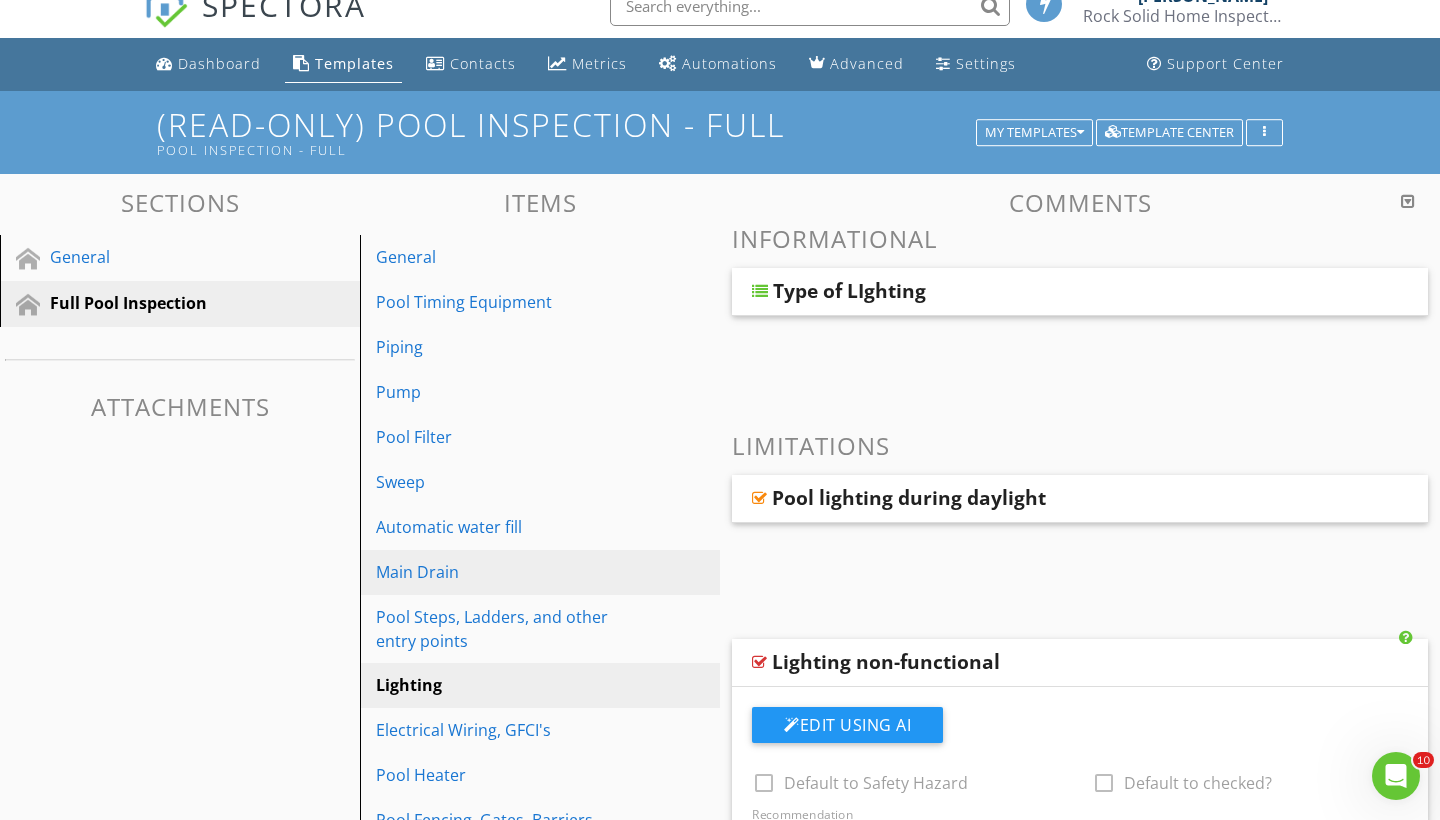 scroll, scrollTop: 22, scrollLeft: 0, axis: vertical 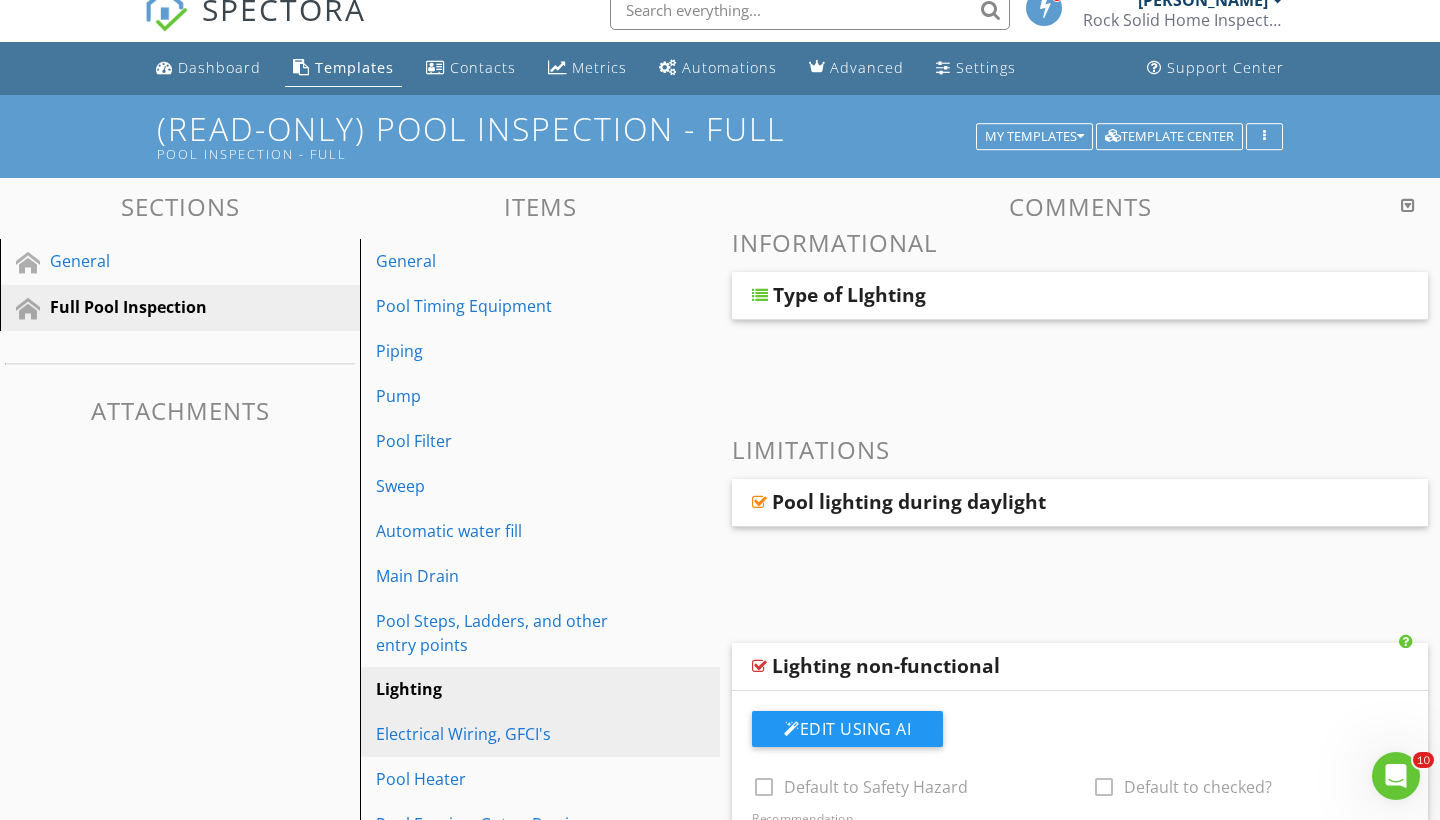 click on "Electrical Wiring, GFCI's" at bounding box center [505, 734] 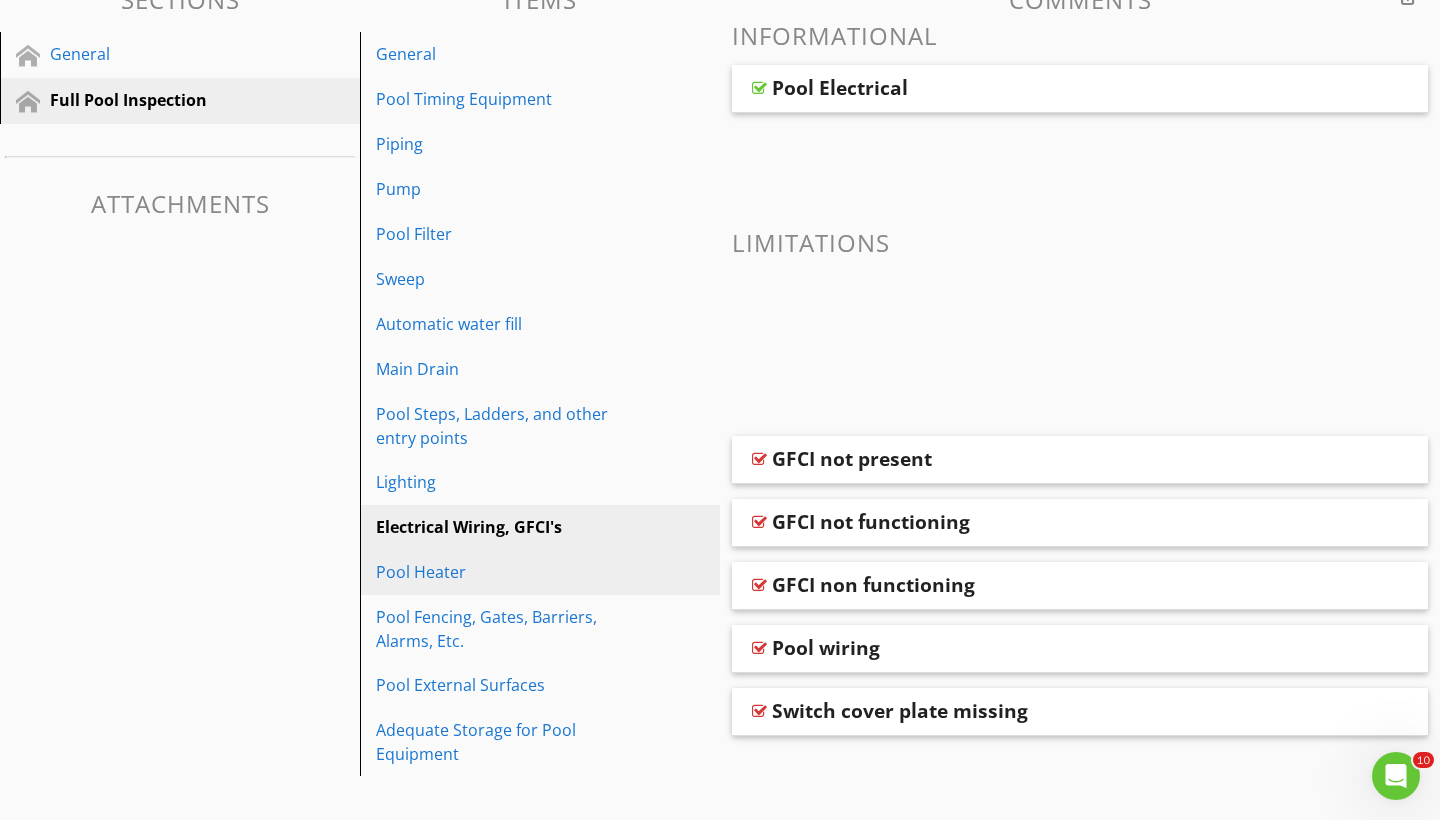 scroll, scrollTop: 228, scrollLeft: 0, axis: vertical 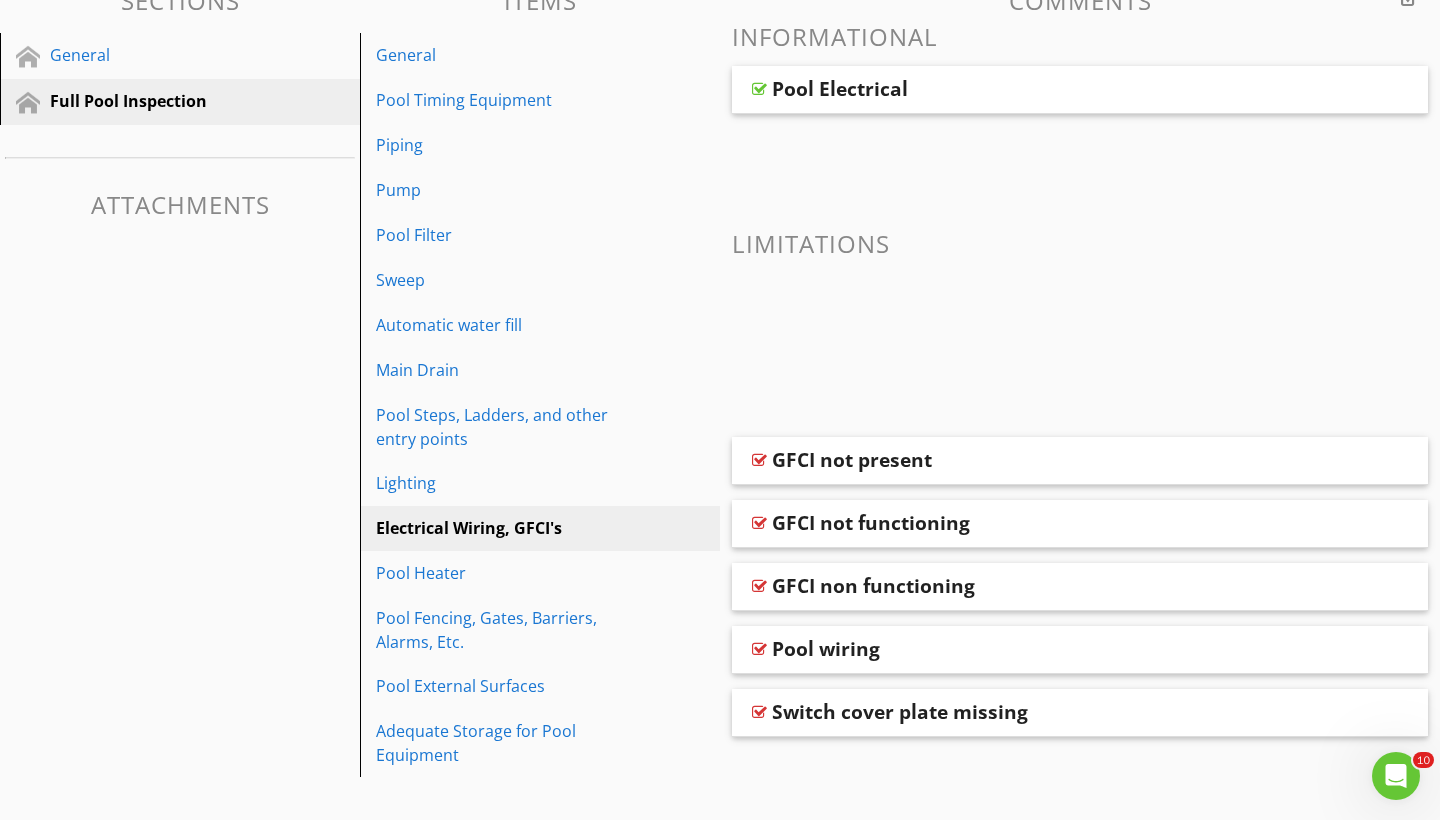 click on "GFCI not functioning" at bounding box center [1080, 524] 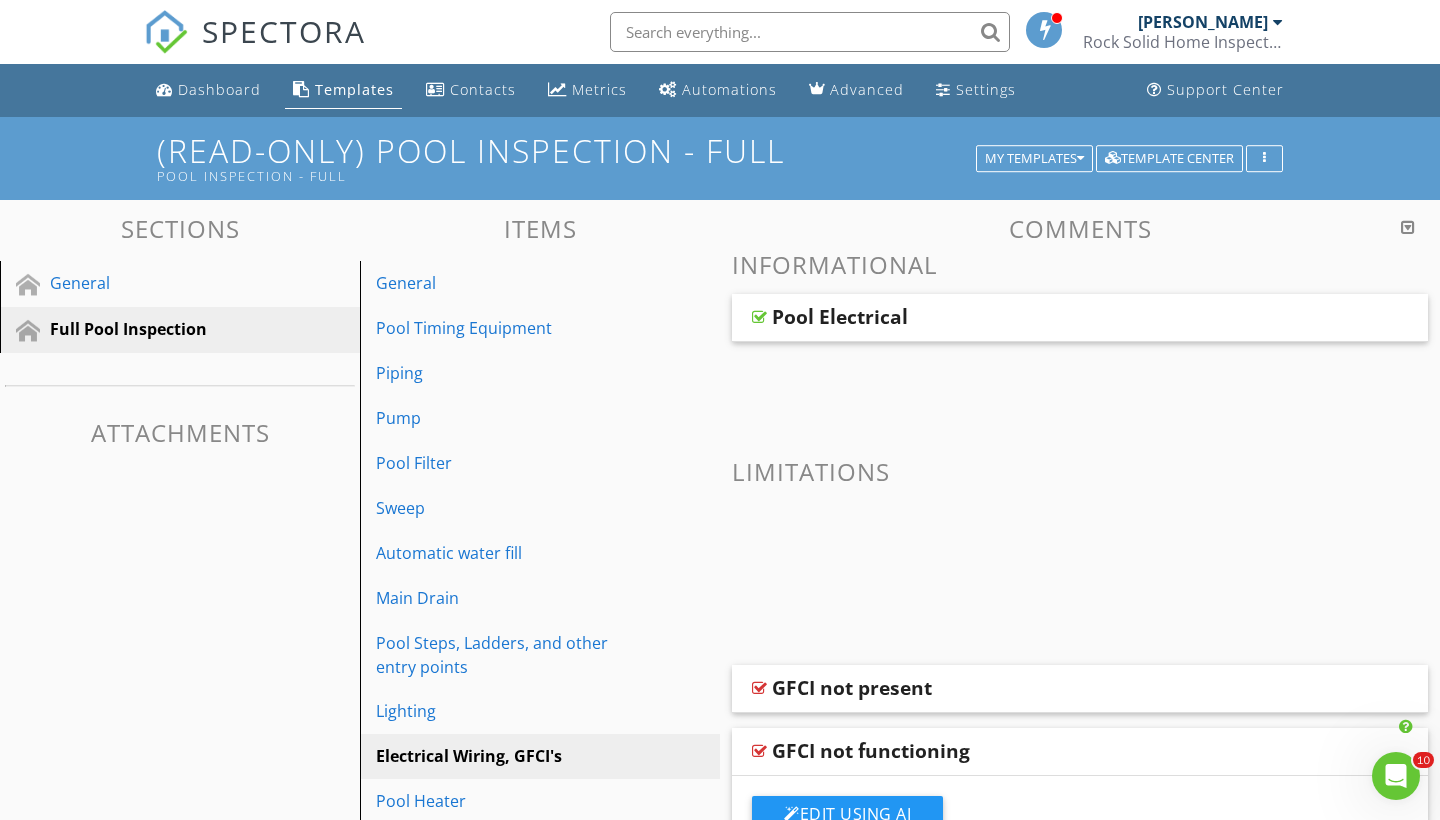 scroll, scrollTop: 0, scrollLeft: 0, axis: both 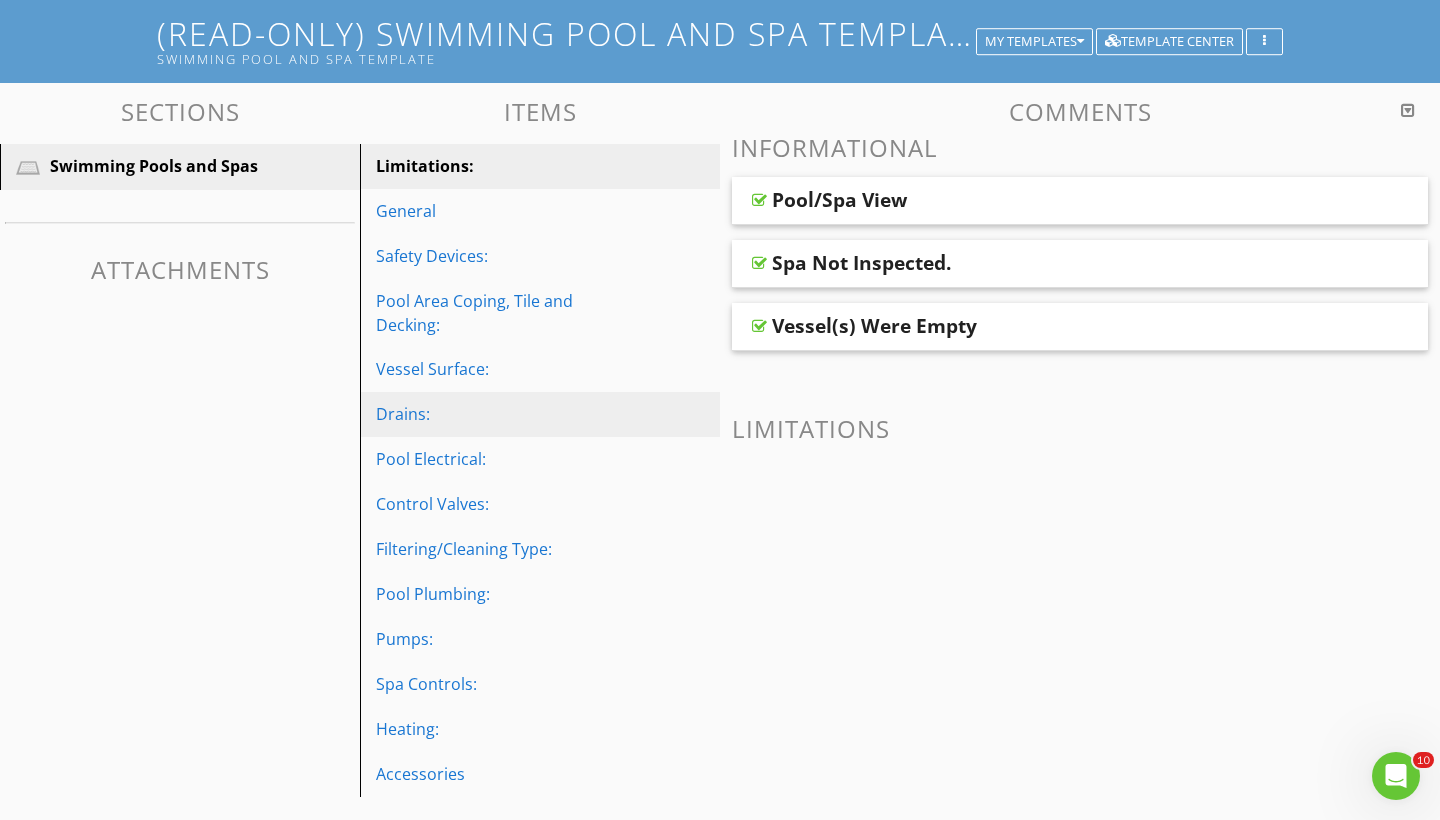 click on "Drains:" at bounding box center [505, 414] 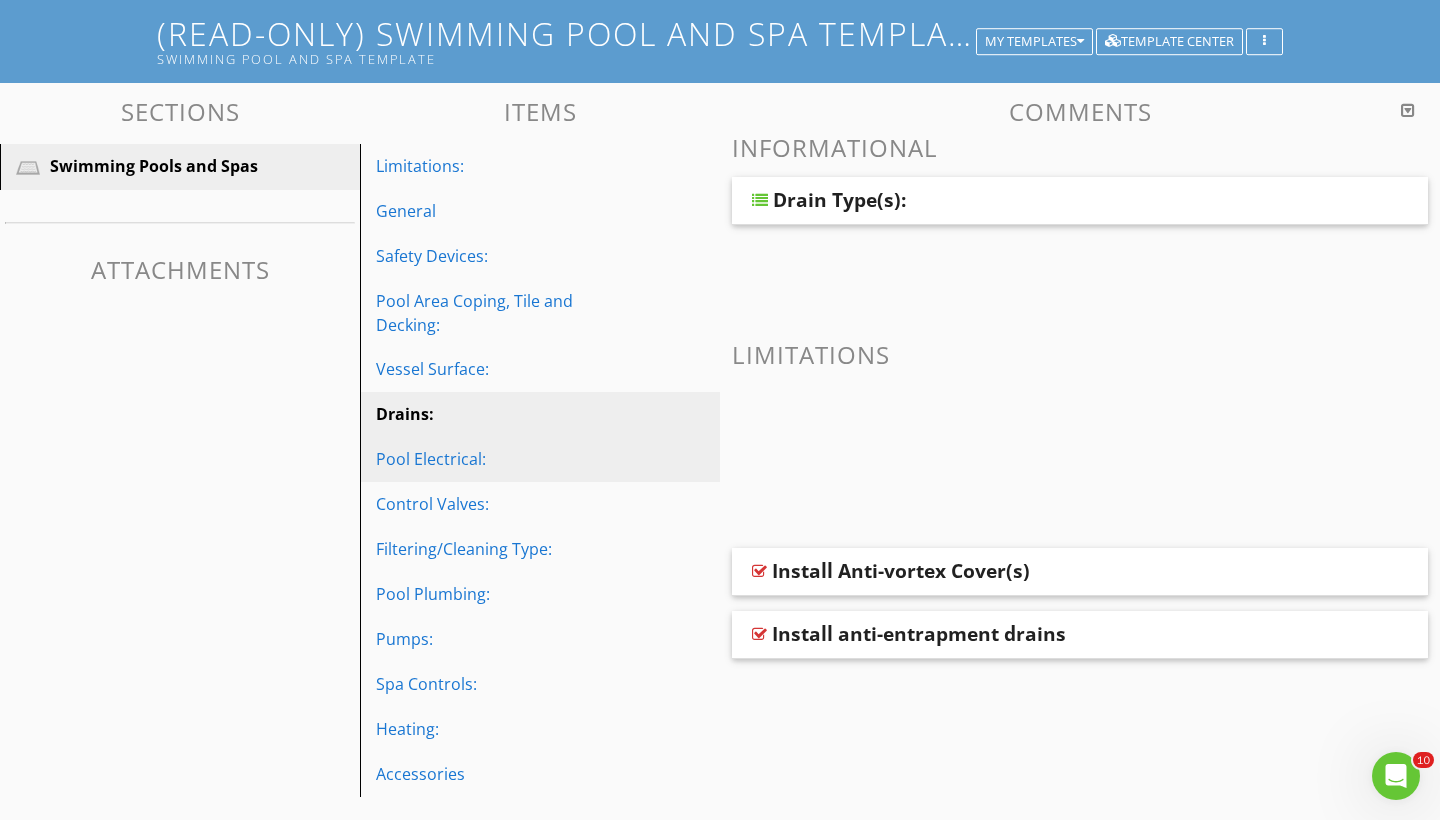 click on "Pool Electrical:" at bounding box center (505, 459) 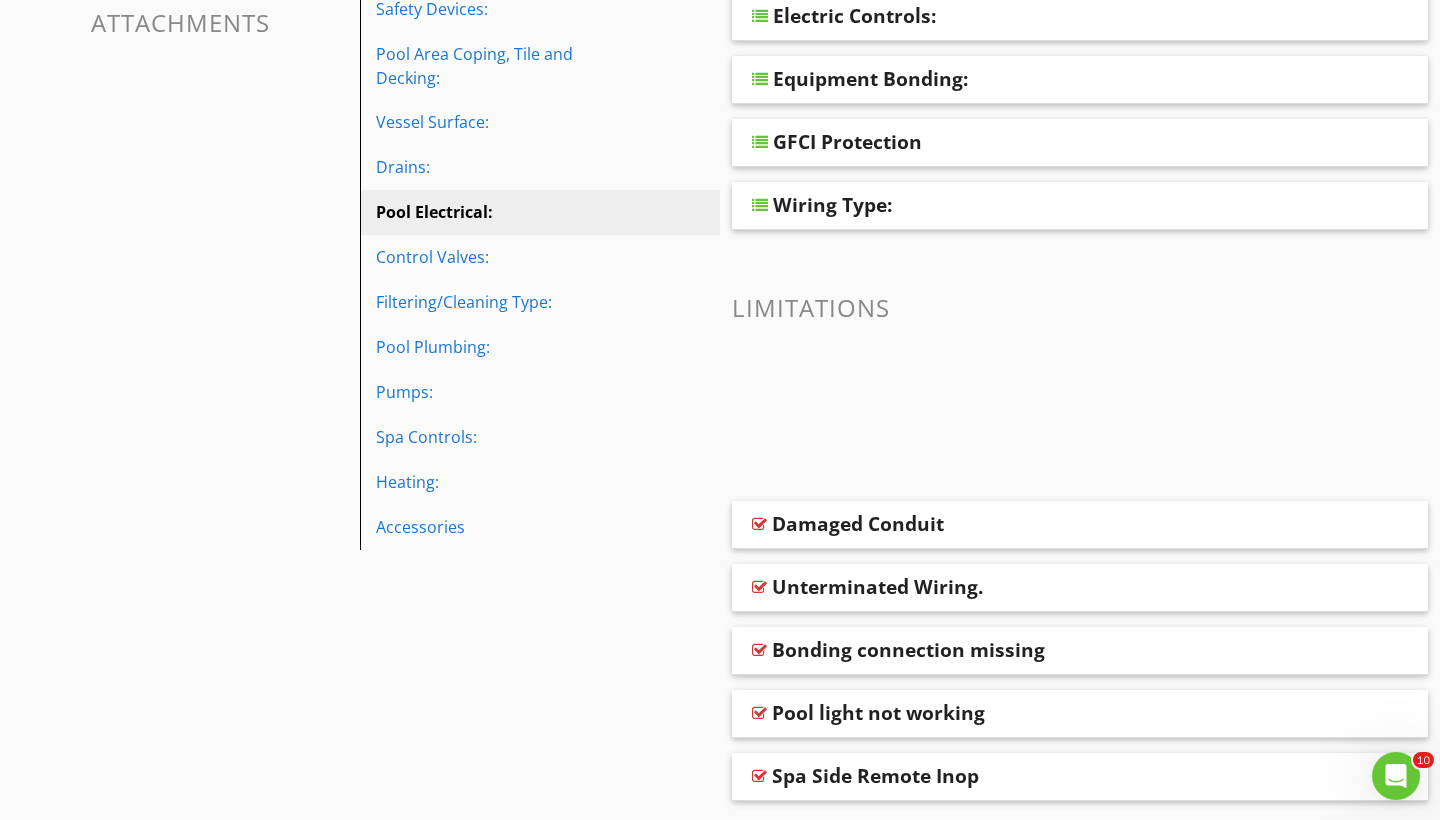 scroll, scrollTop: 363, scrollLeft: 0, axis: vertical 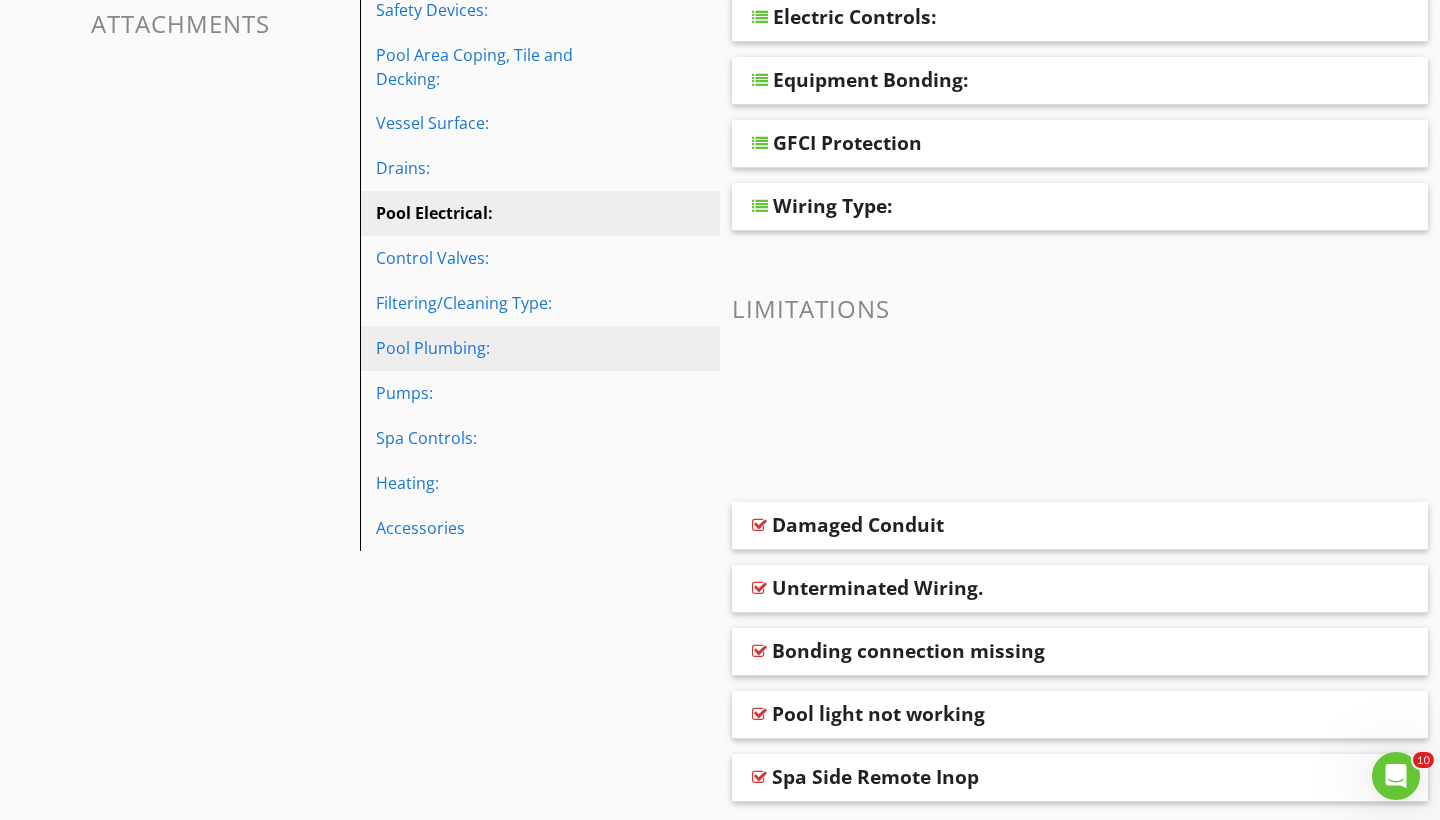 click on "Pool Plumbing:" at bounding box center [505, 348] 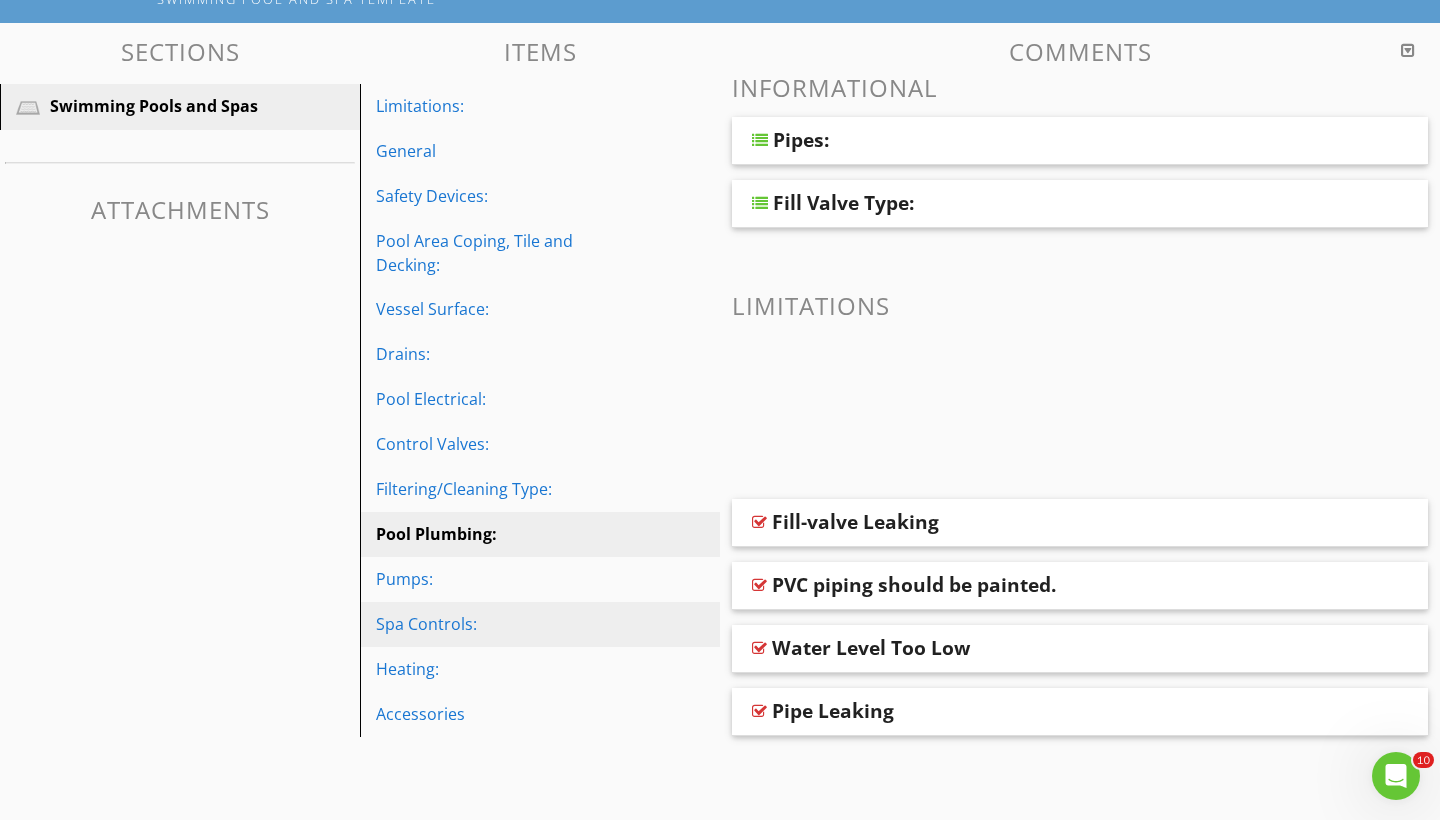 scroll, scrollTop: 176, scrollLeft: 0, axis: vertical 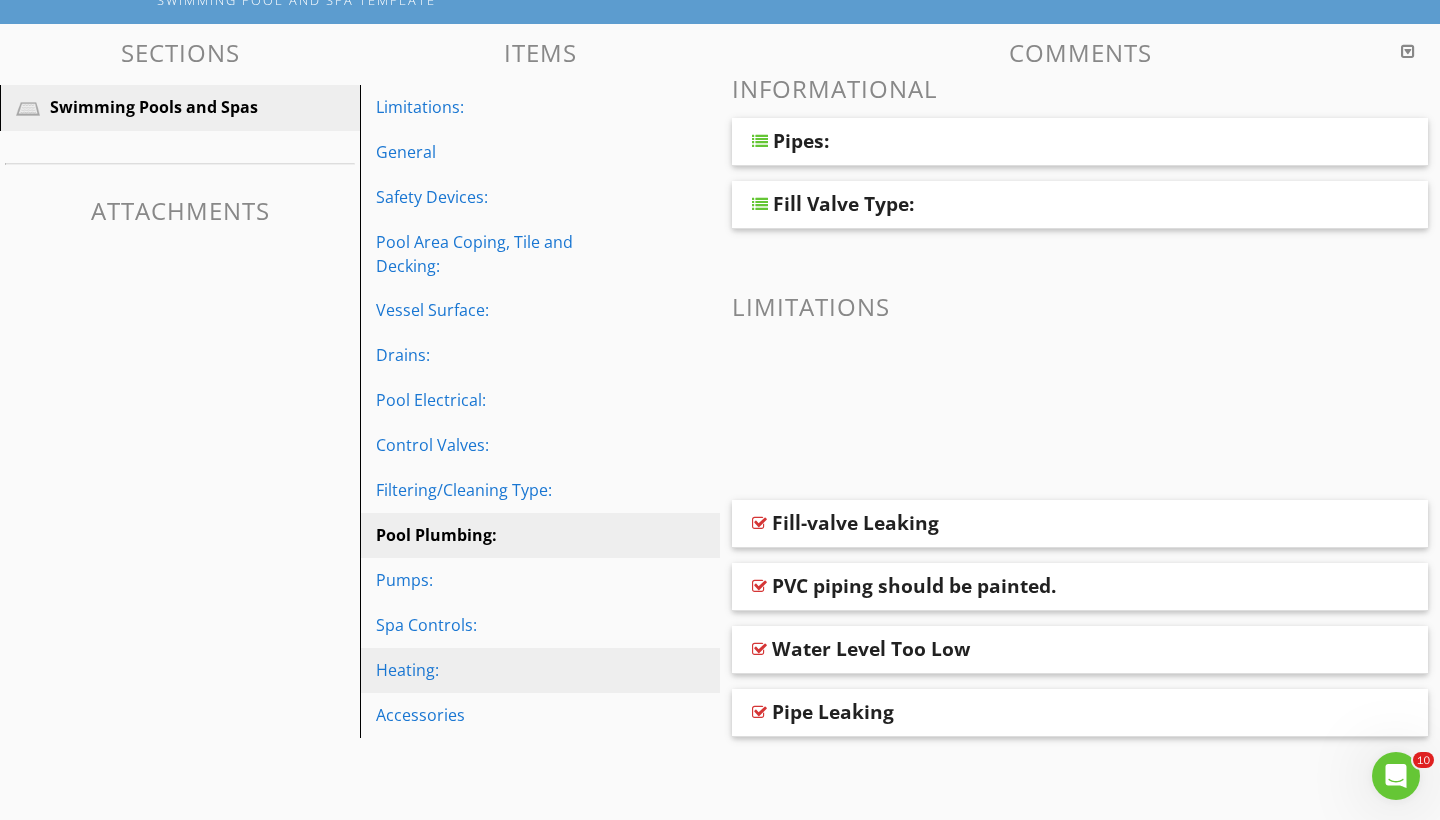 click on "Heating:" at bounding box center [505, 670] 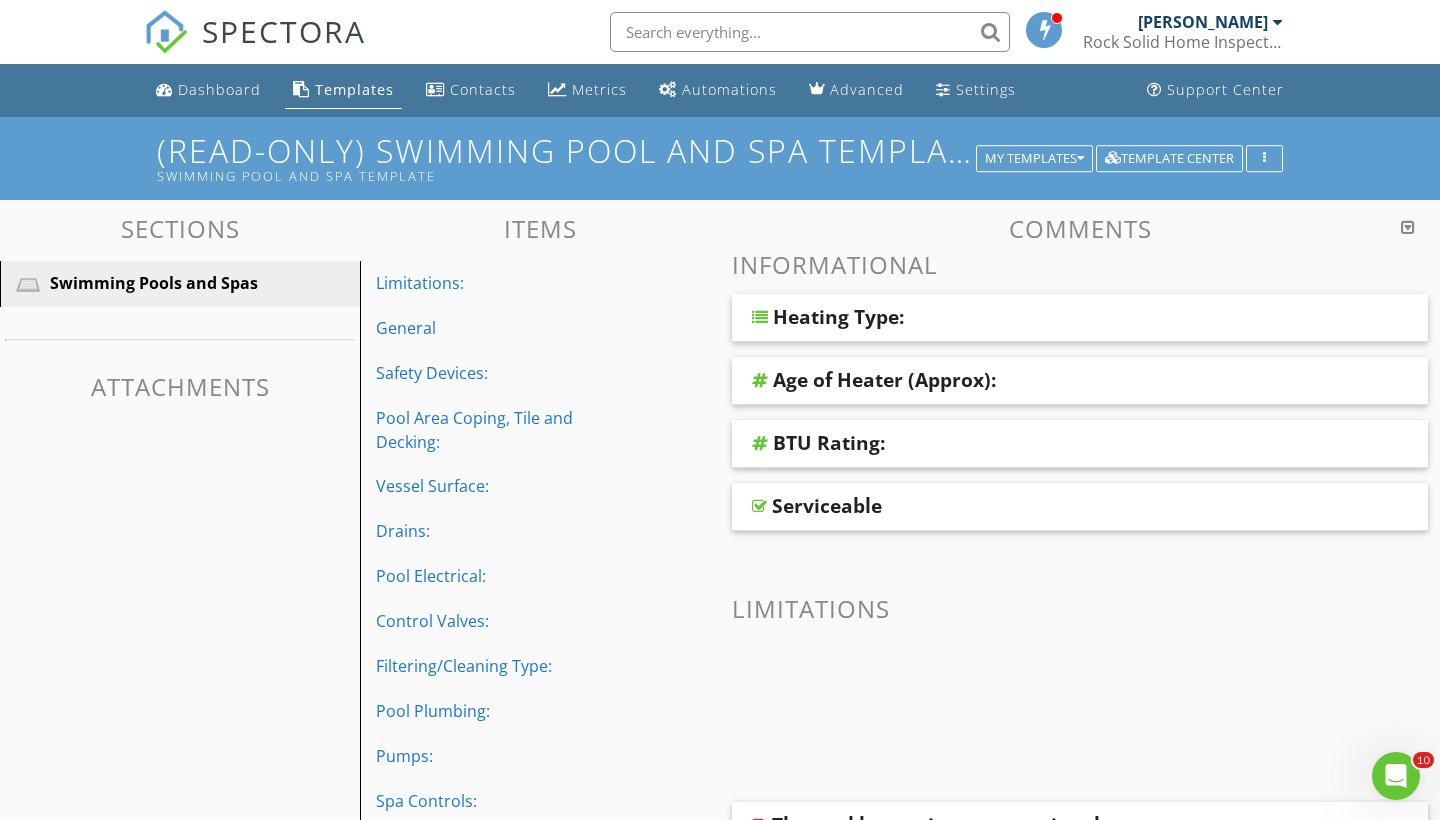 scroll, scrollTop: 0, scrollLeft: 0, axis: both 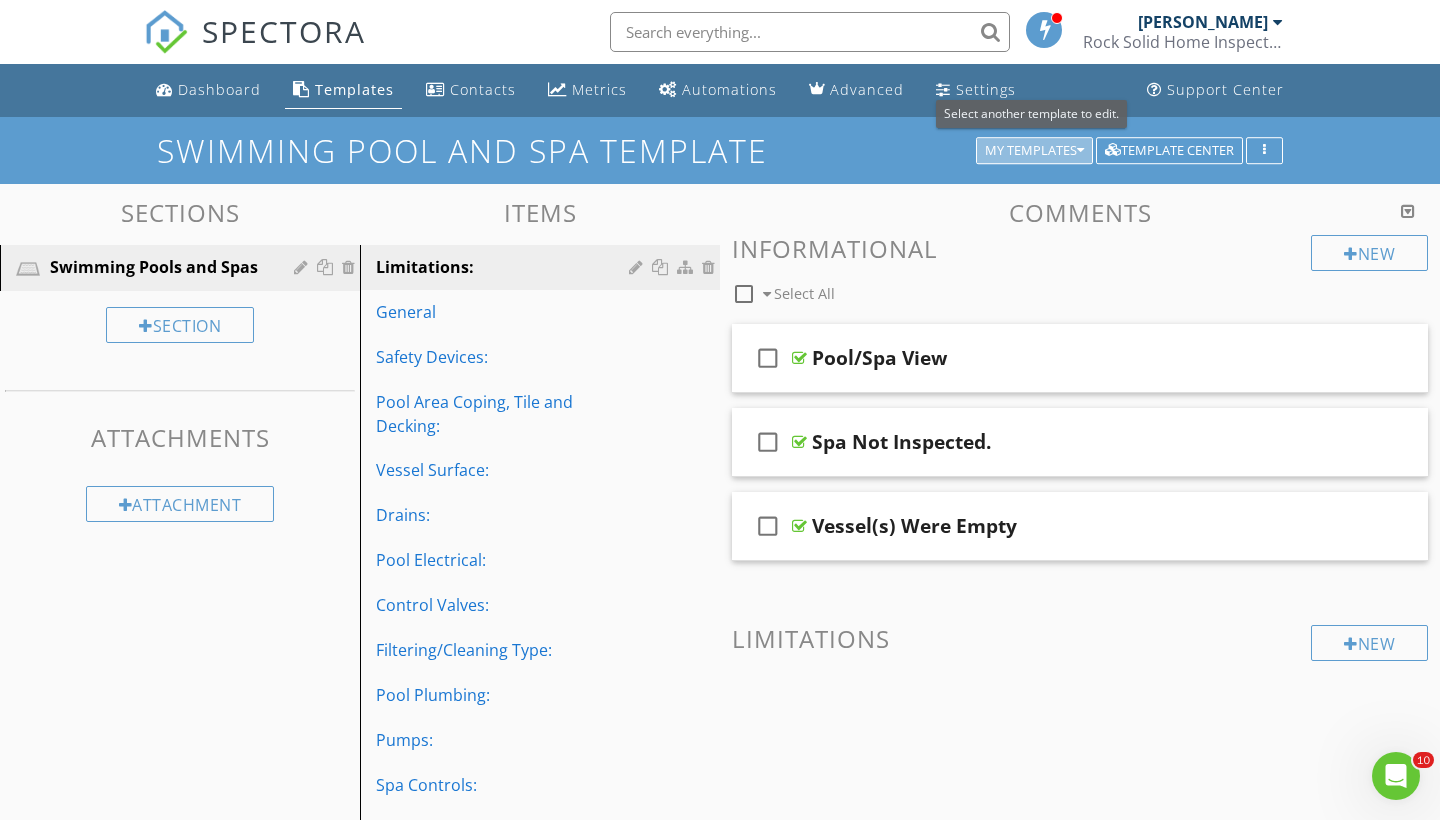 click on "My Templates" at bounding box center [1034, 151] 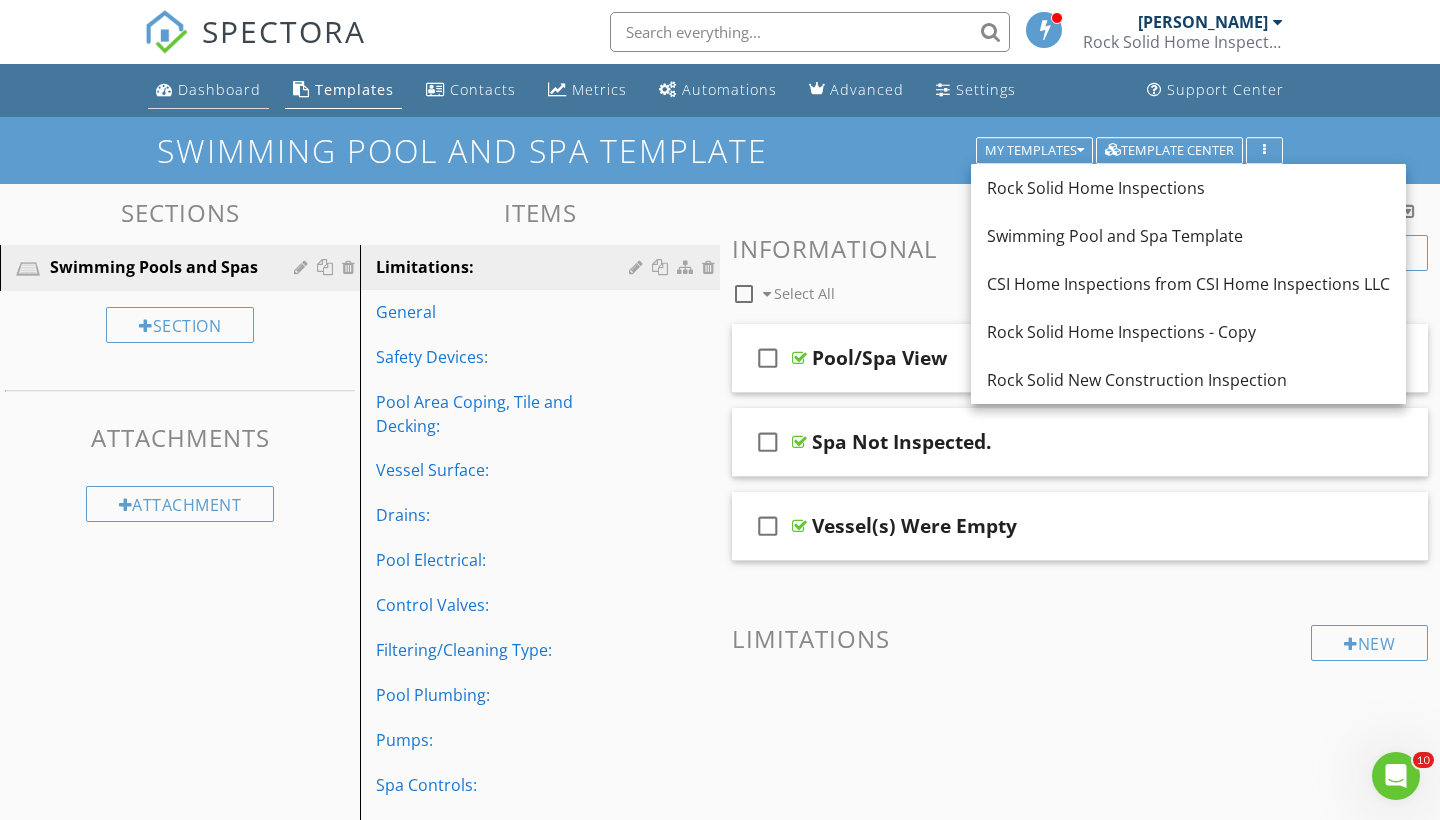 click on "Dashboard" at bounding box center [219, 89] 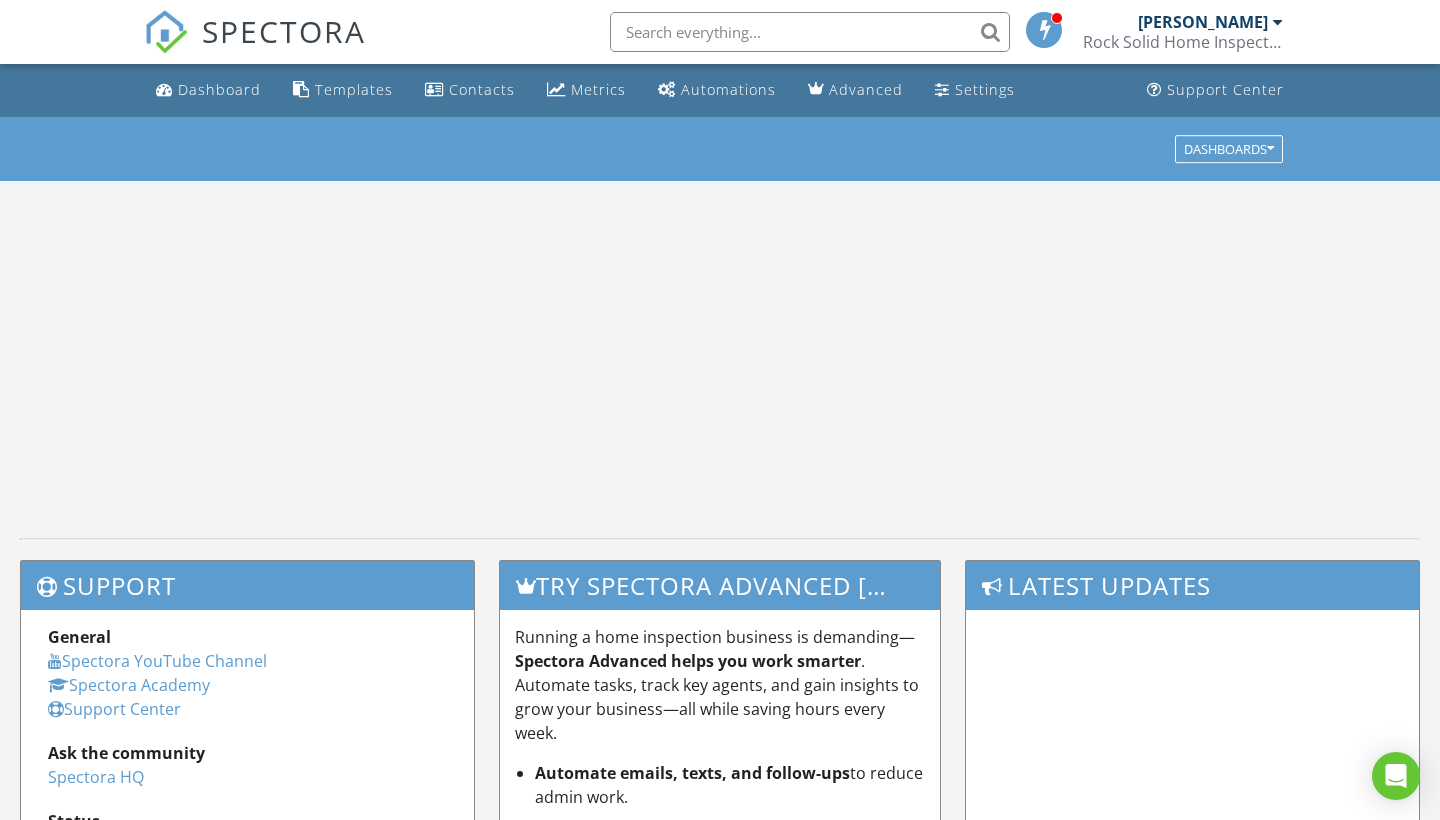 scroll, scrollTop: 0, scrollLeft: 0, axis: both 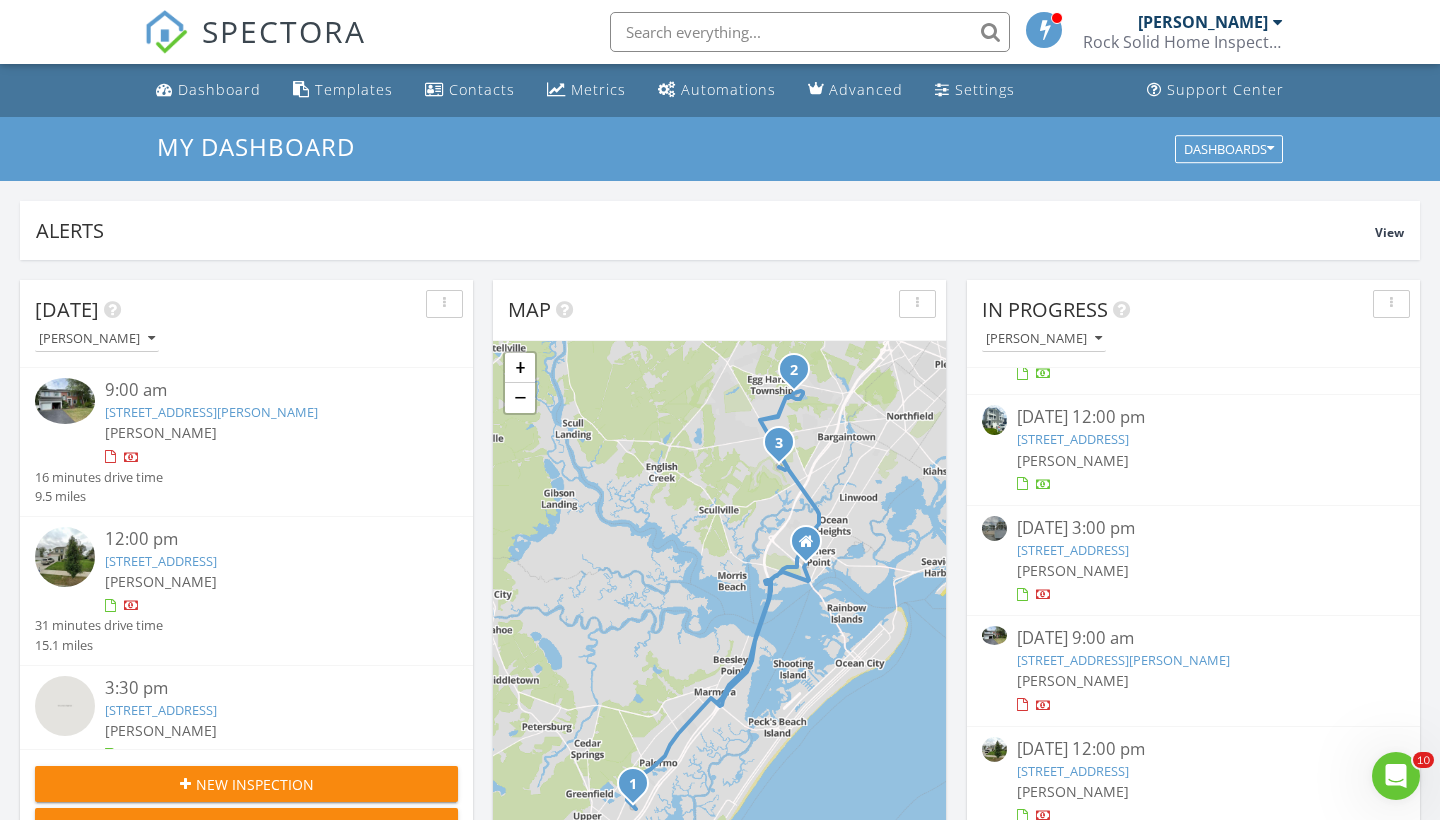 click on "[STREET_ADDRESS][PERSON_NAME]" at bounding box center [1123, 660] 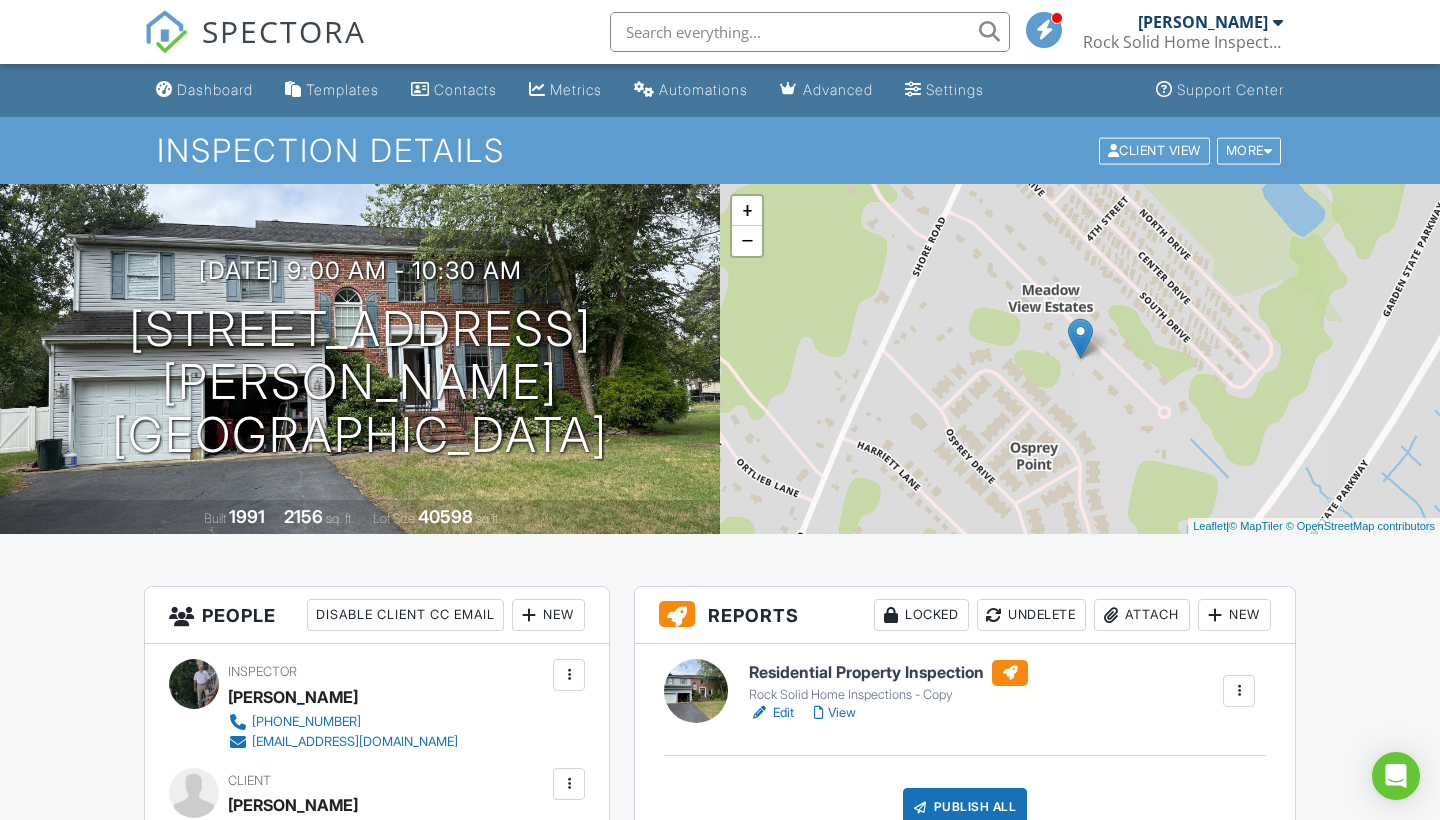 scroll, scrollTop: 138, scrollLeft: 0, axis: vertical 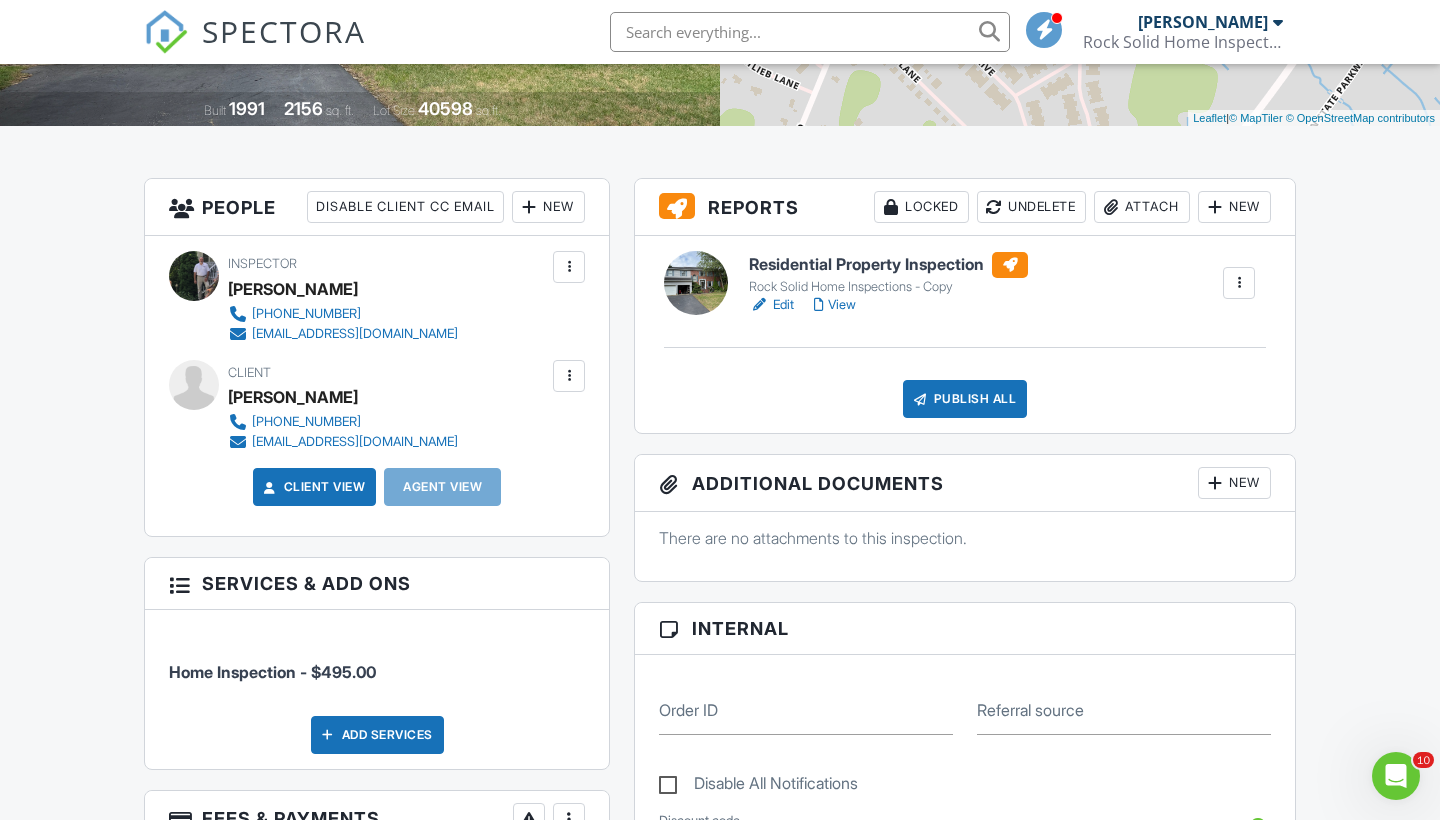 click on "View" at bounding box center (835, 305) 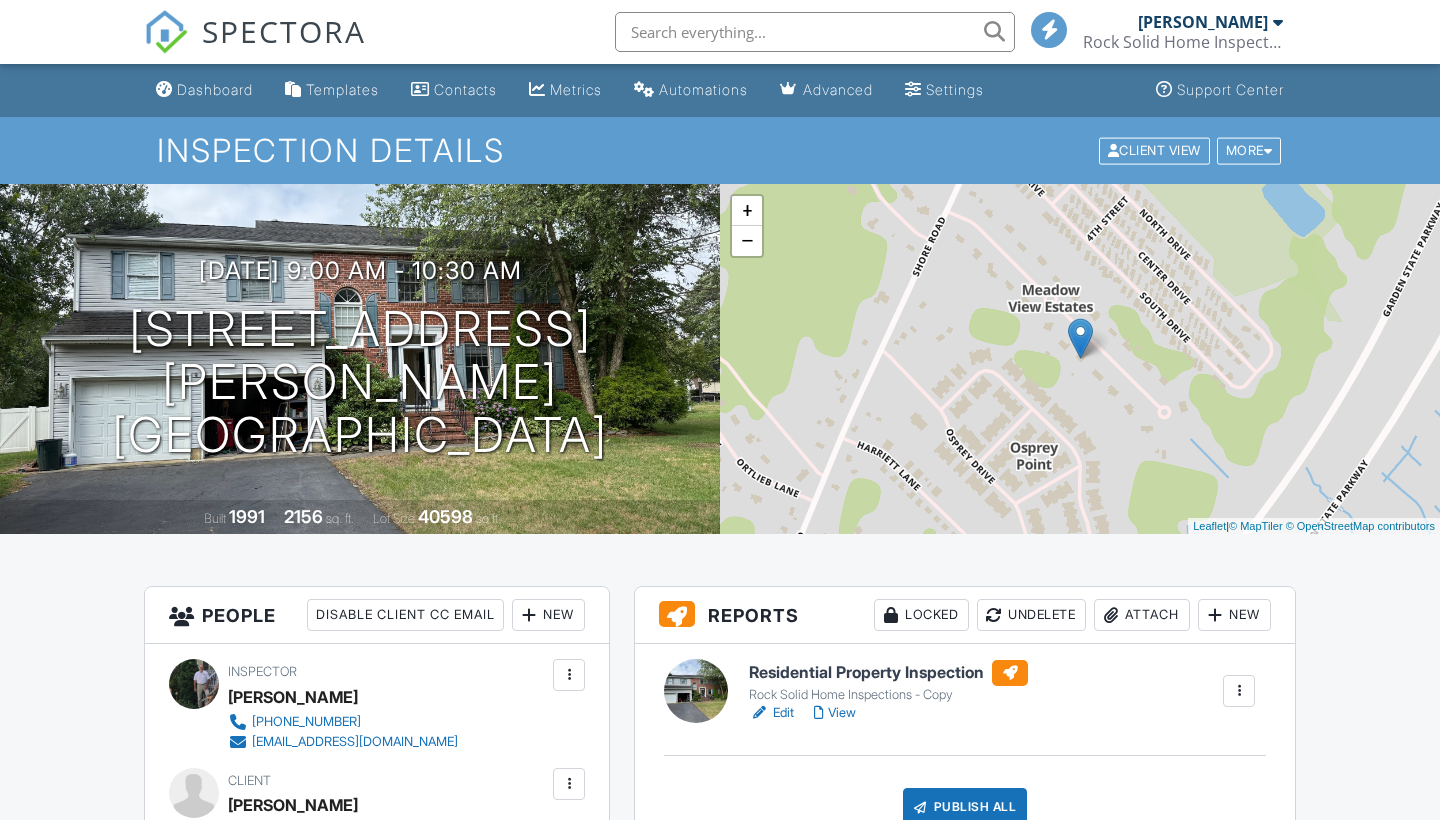 scroll, scrollTop: 408, scrollLeft: 0, axis: vertical 